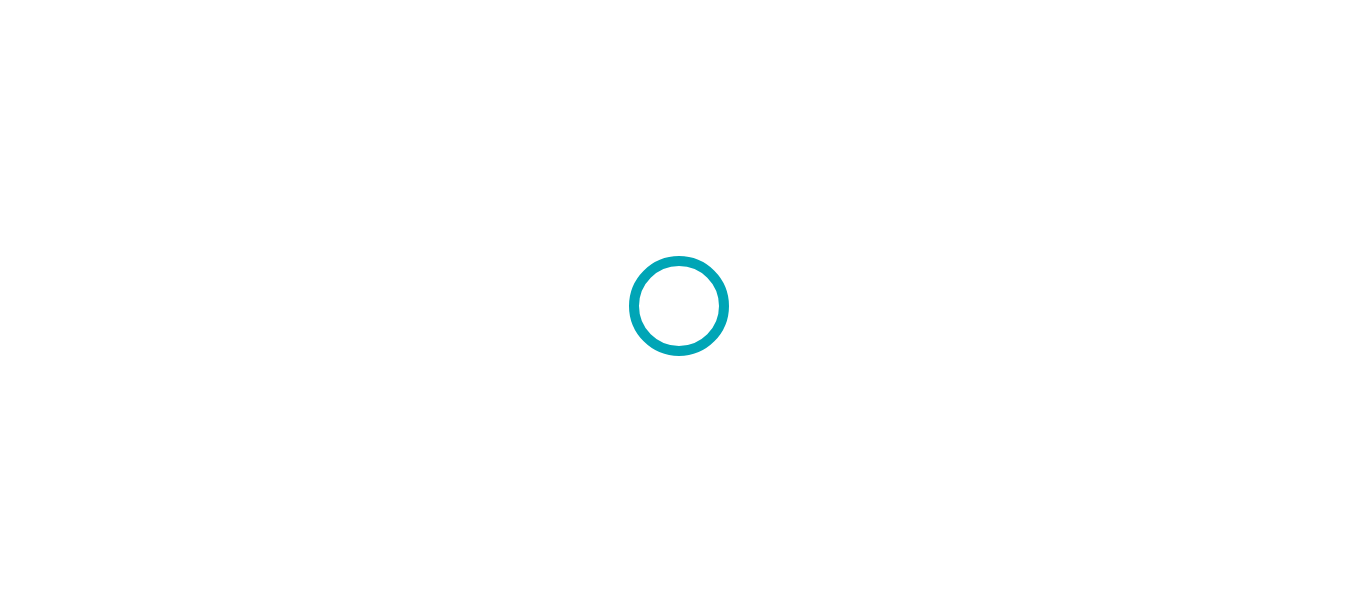 scroll, scrollTop: 0, scrollLeft: 0, axis: both 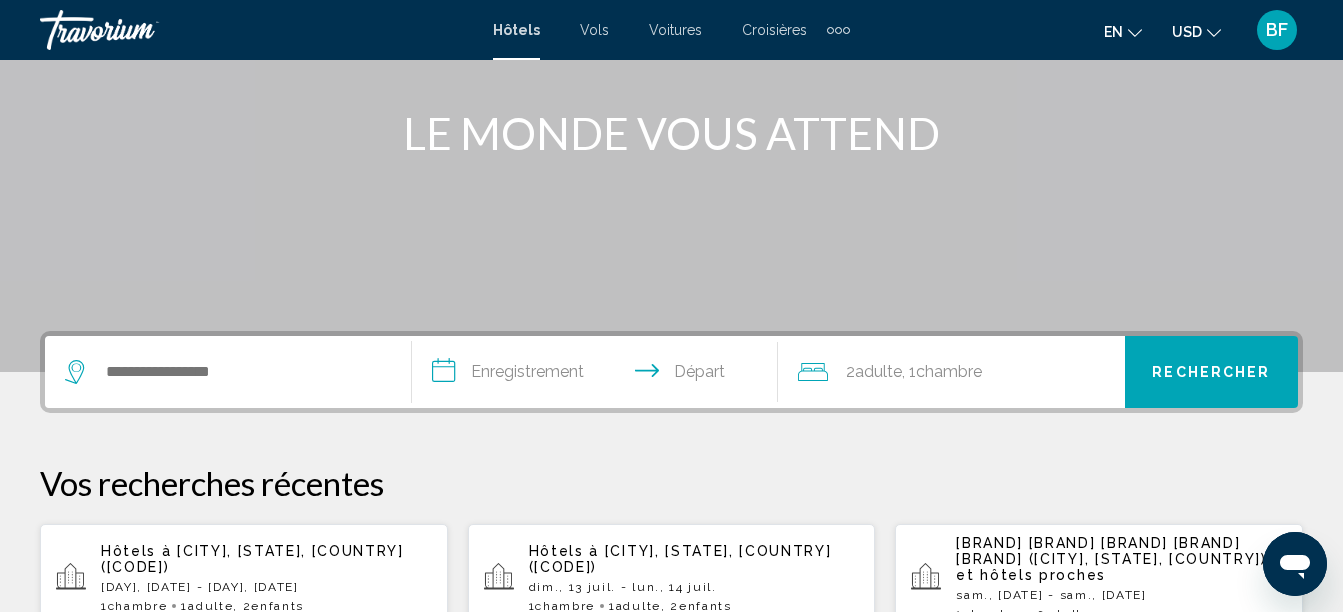 click on "[CITY], [STATE], [COUNTRY] ([CODE])" at bounding box center (252, 559) 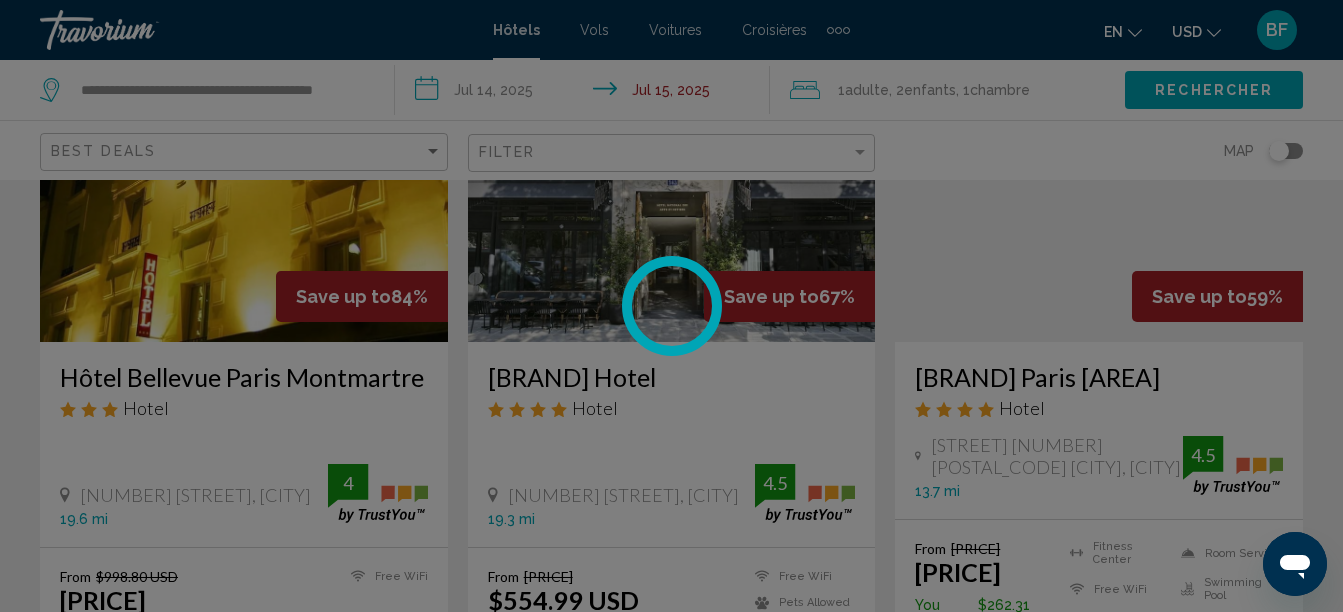 scroll, scrollTop: 0, scrollLeft: 0, axis: both 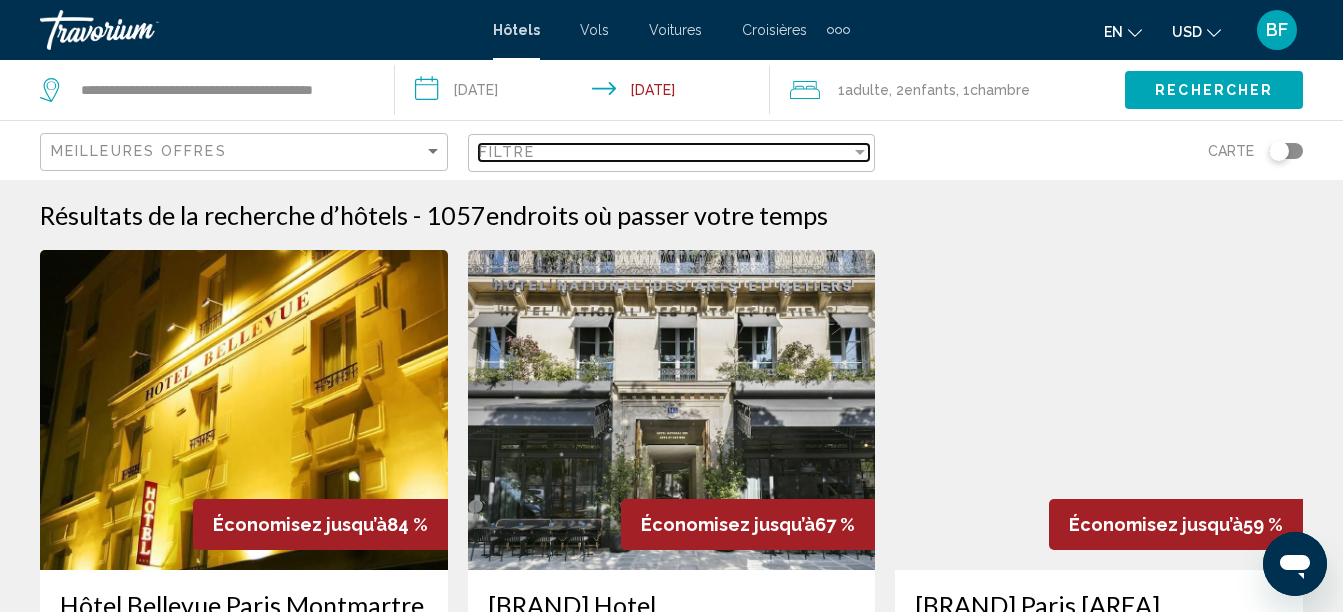 click at bounding box center [860, 152] 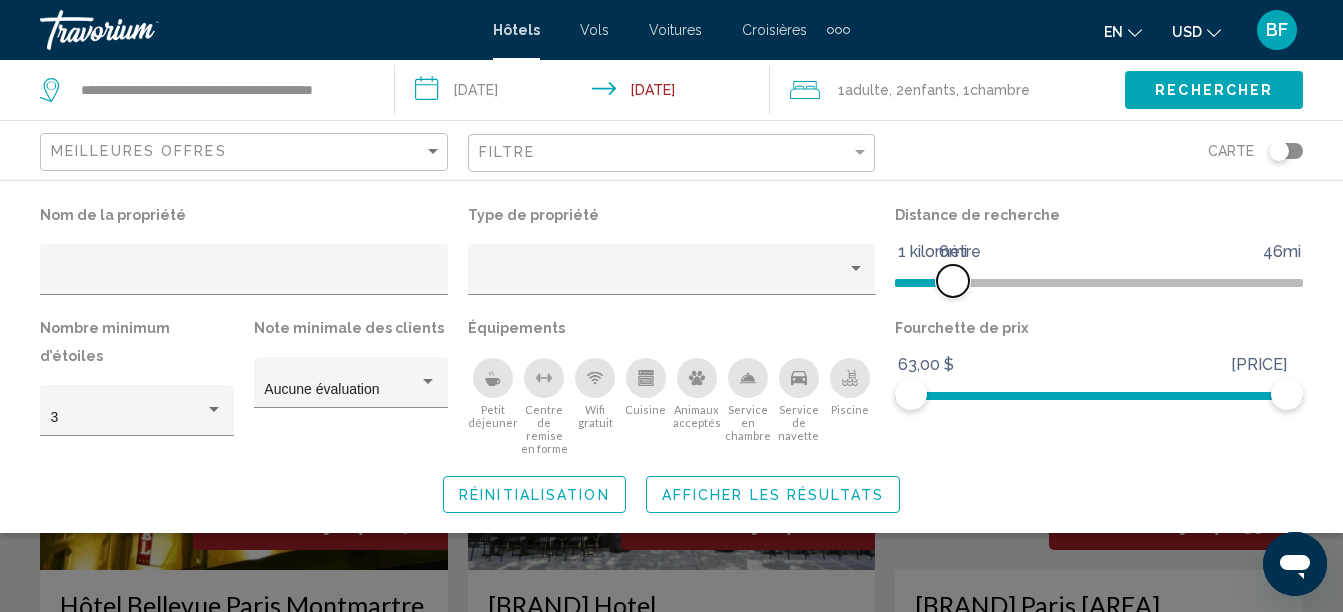 click at bounding box center (924, 283) 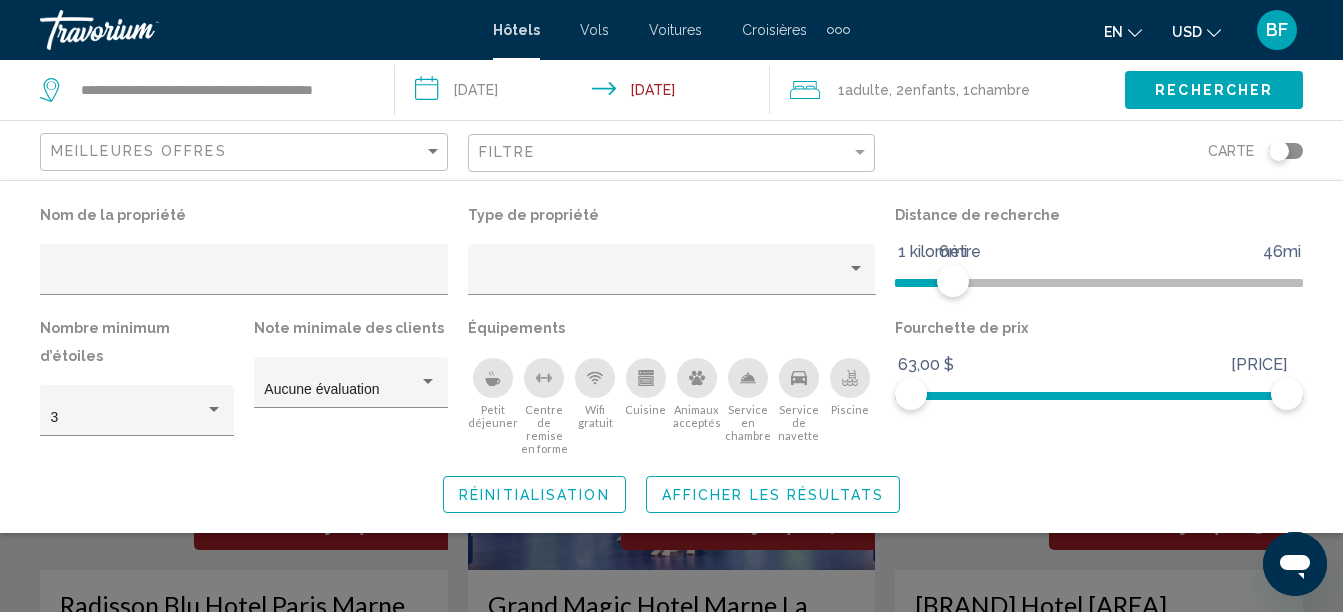 click on "**********" at bounding box center (586, 93) 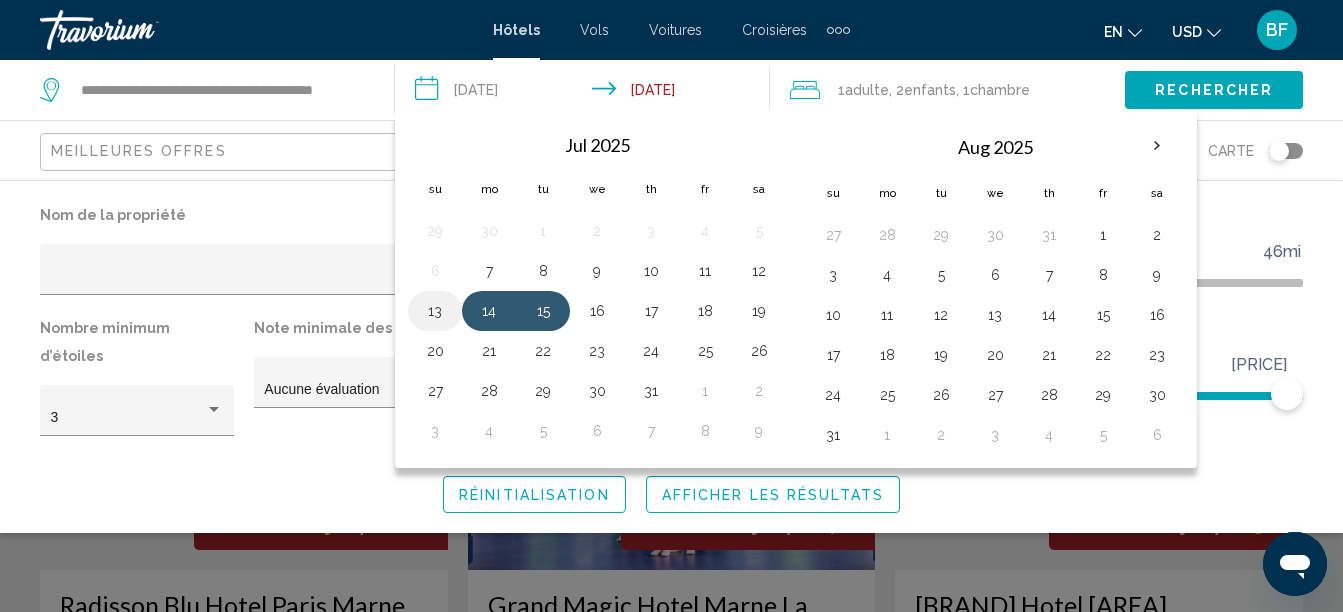 click on "13" at bounding box center [435, 311] 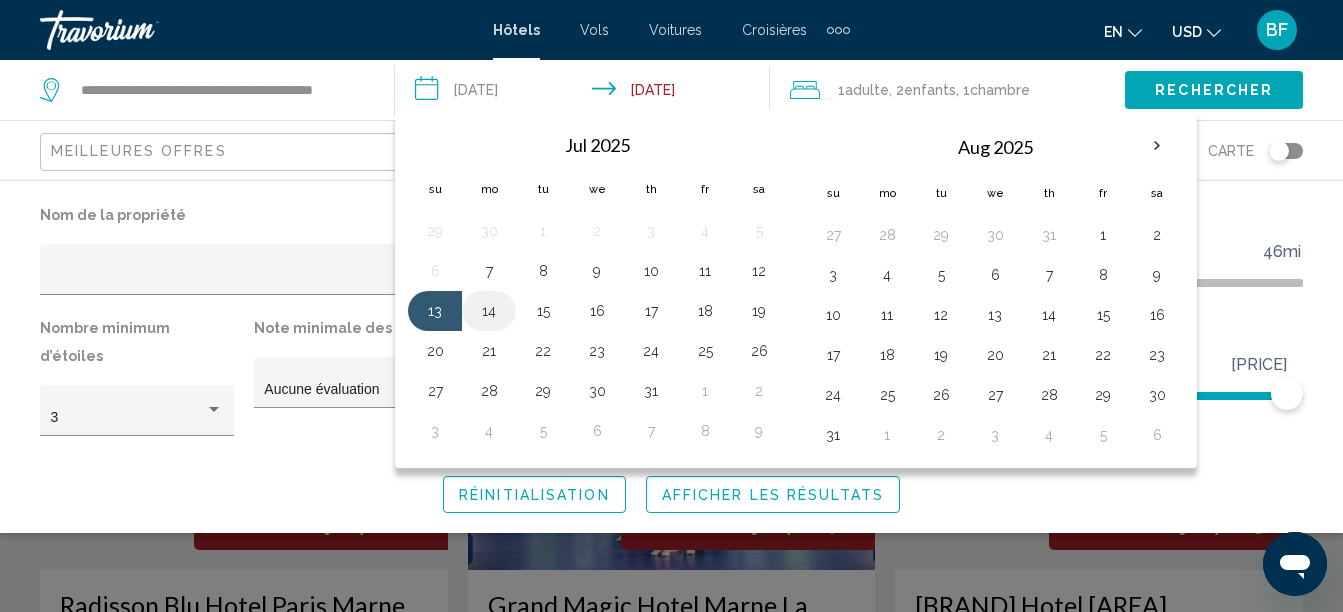 click on "14" at bounding box center [489, 311] 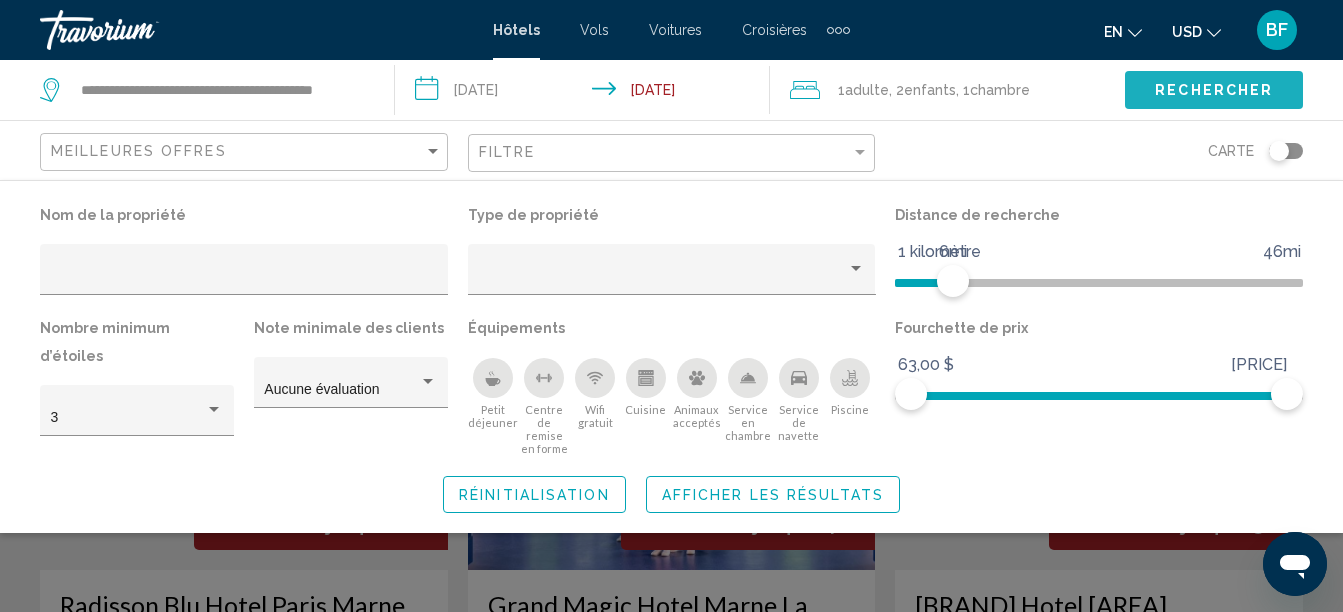 click on "Rechercher" at bounding box center (1214, 91) 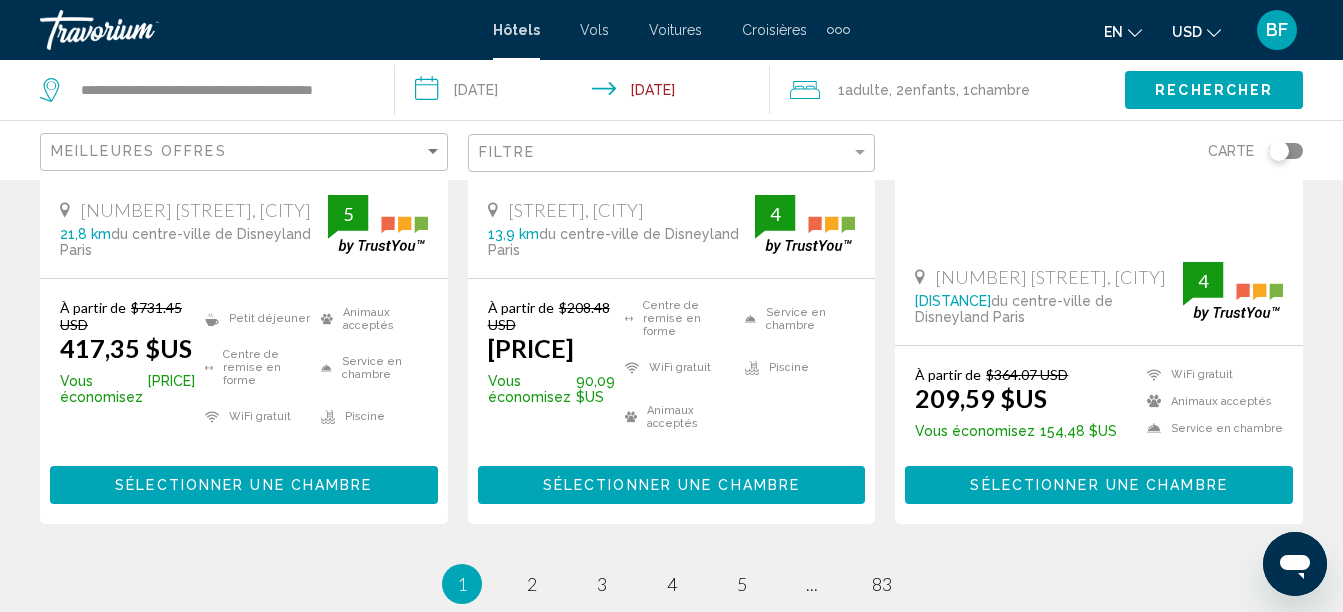 scroll, scrollTop: 2848, scrollLeft: 0, axis: vertical 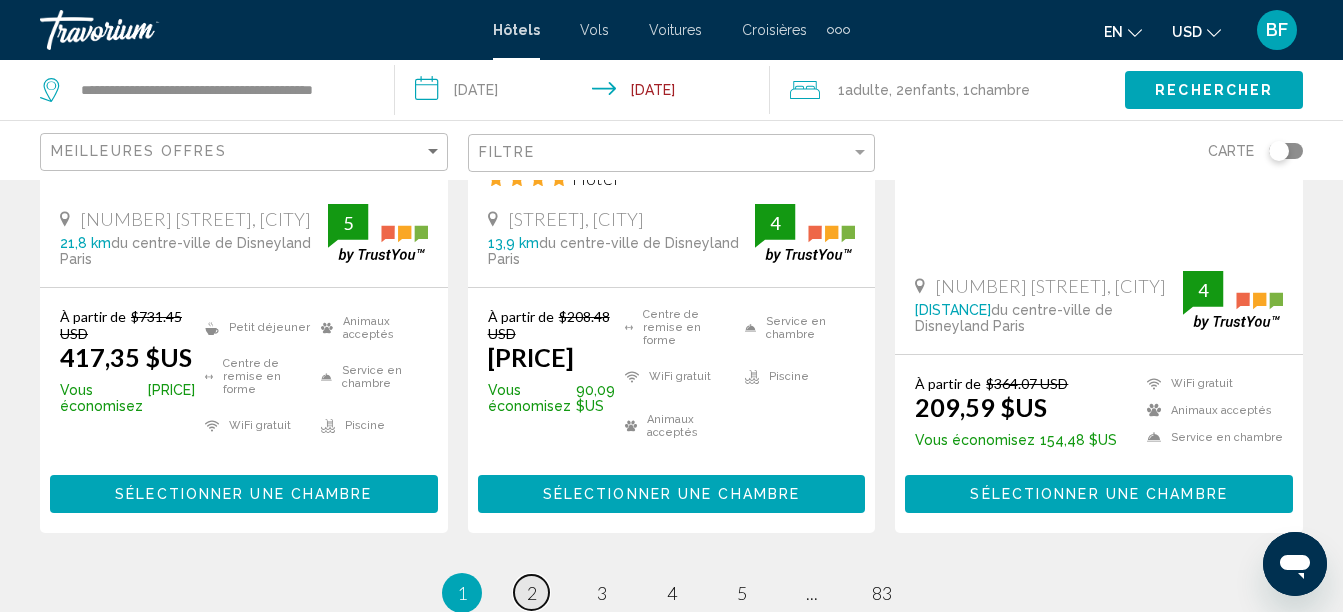 click on "2" at bounding box center [532, 593] 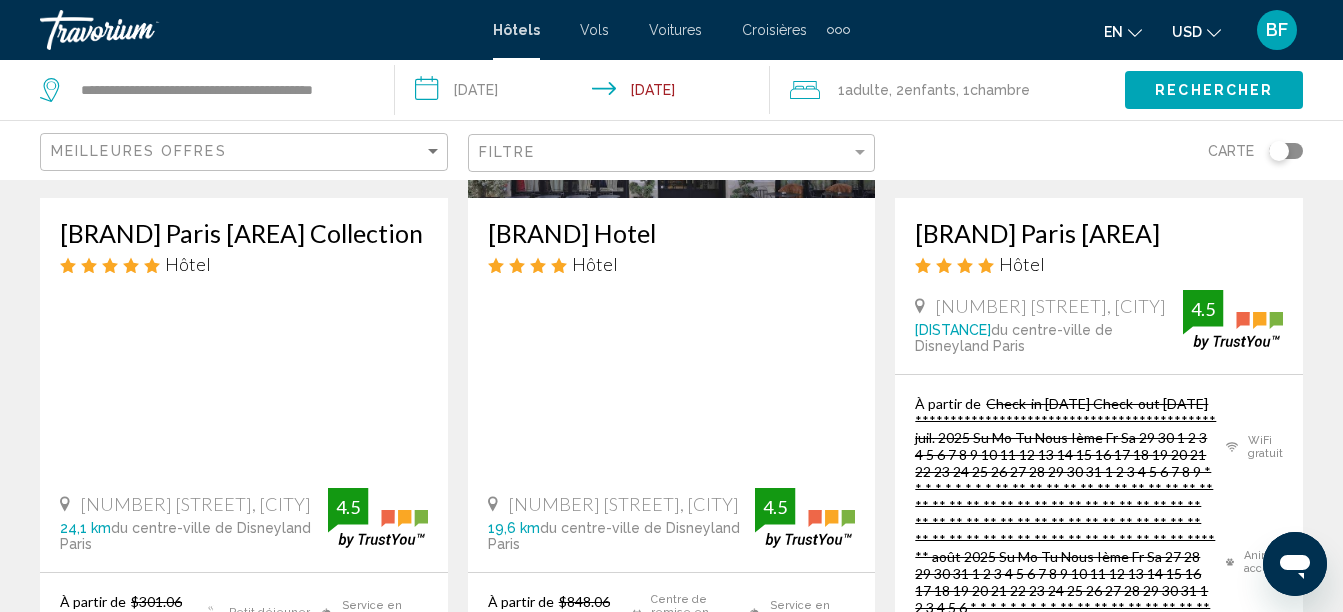 scroll, scrollTop: 0, scrollLeft: 0, axis: both 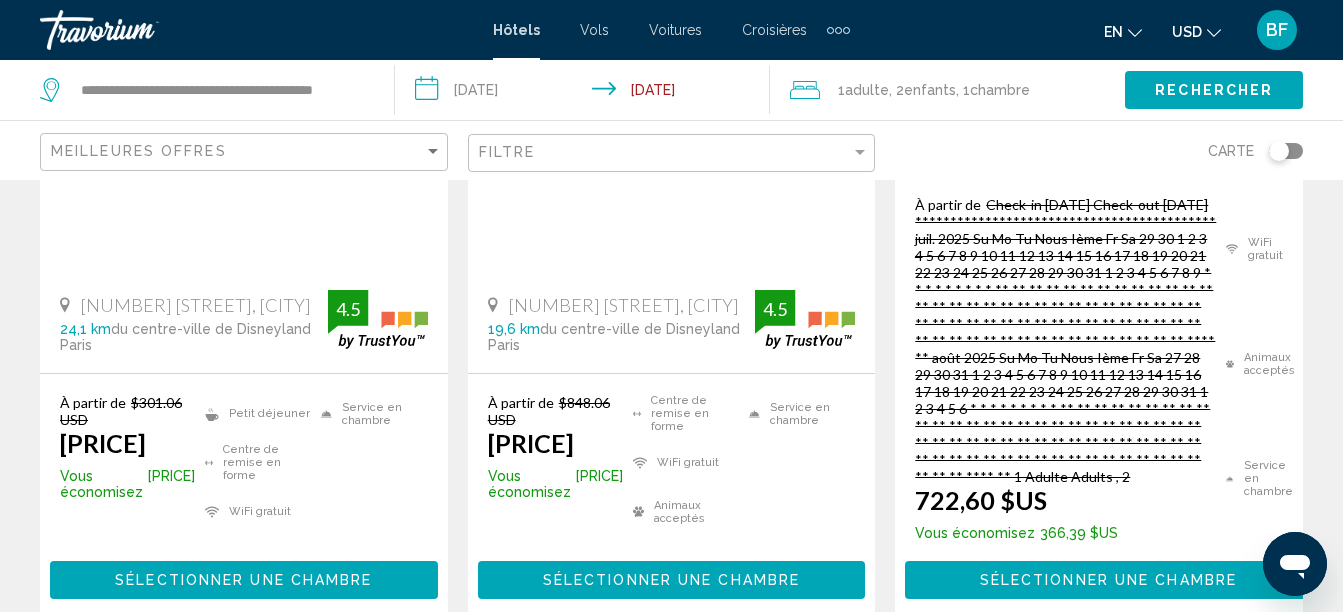 click on "3" at bounding box center (462, 679) 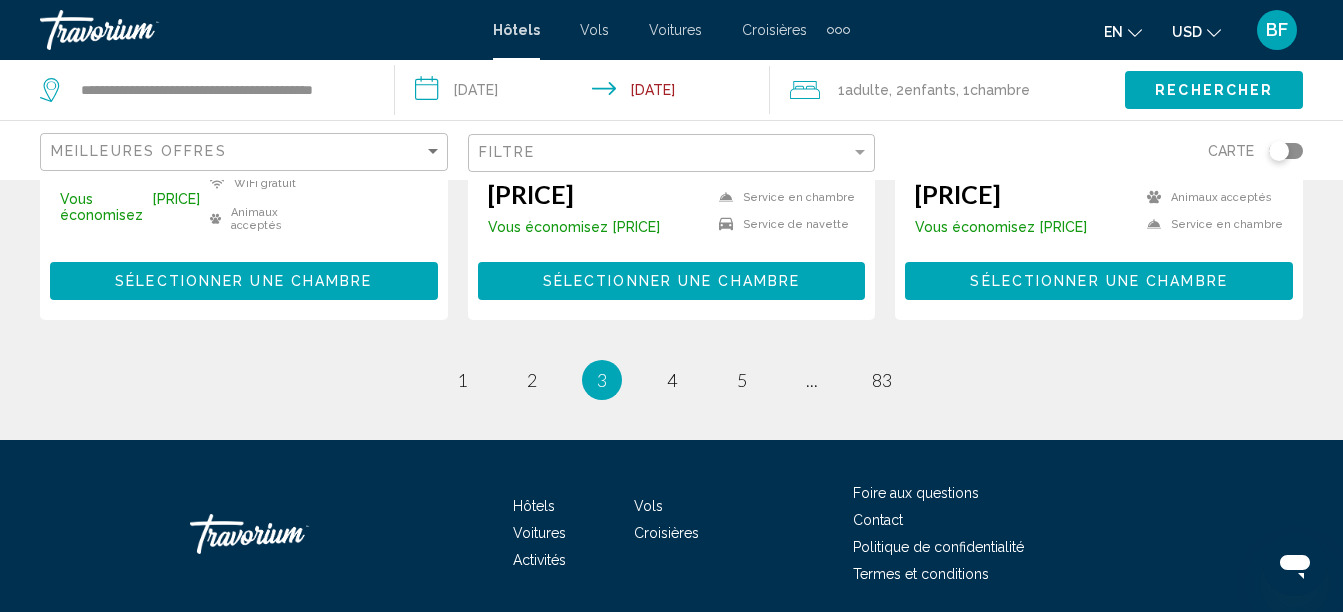 click on "**********" at bounding box center (671, -1045) 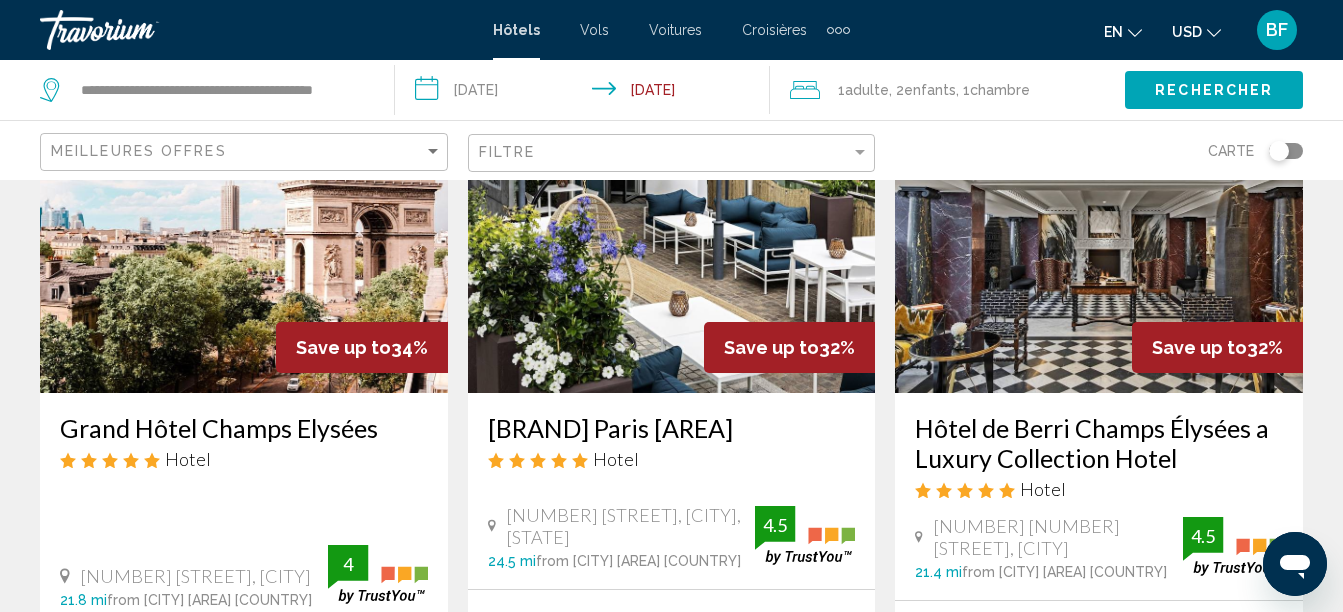 scroll, scrollTop: 0, scrollLeft: 0, axis: both 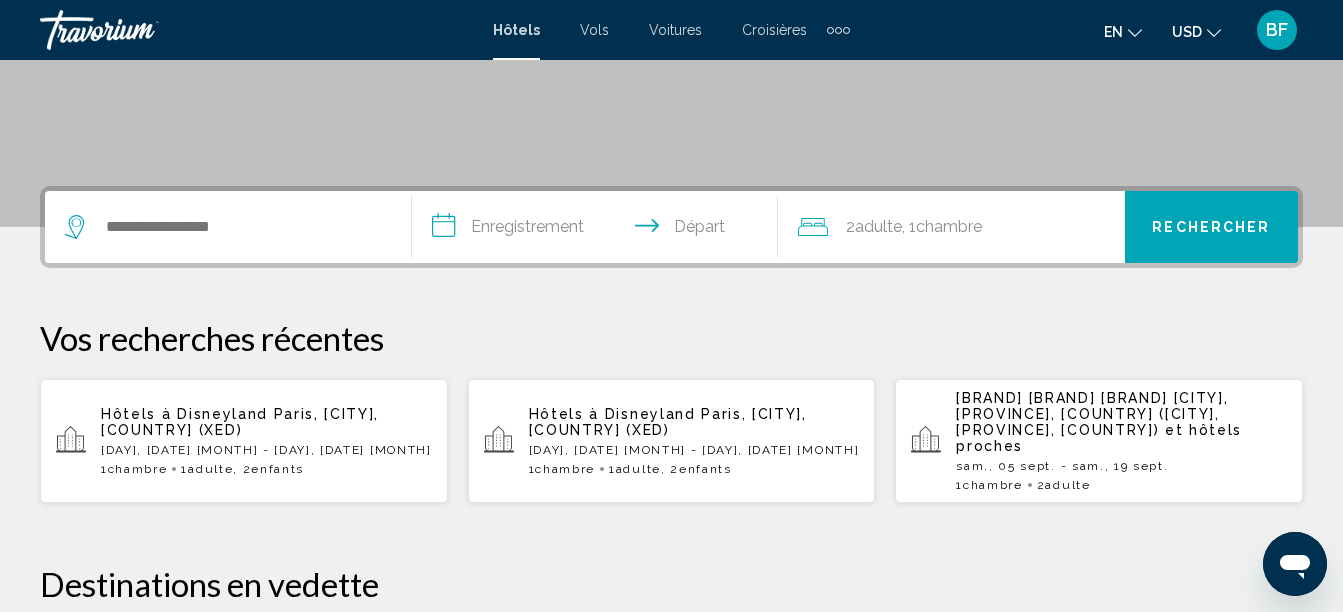 click on "[DAY], [DATE] [MONTH] - [DAY], [DATE] [MONTH]" at bounding box center [266, 450] 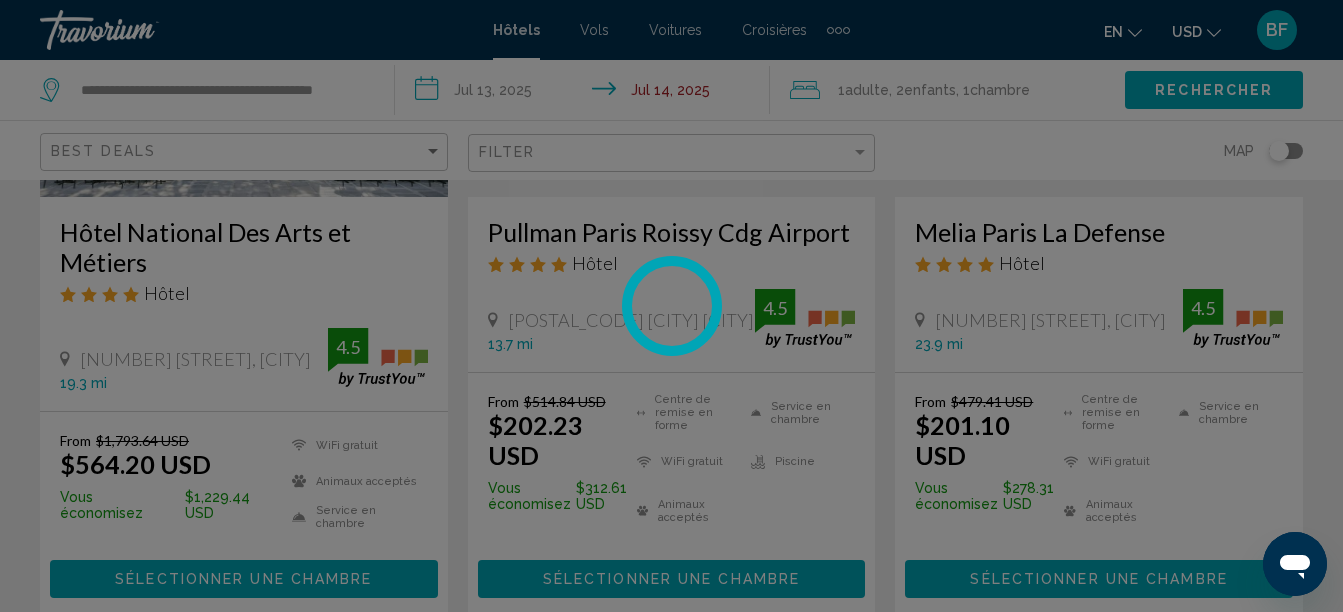 scroll, scrollTop: 0, scrollLeft: 0, axis: both 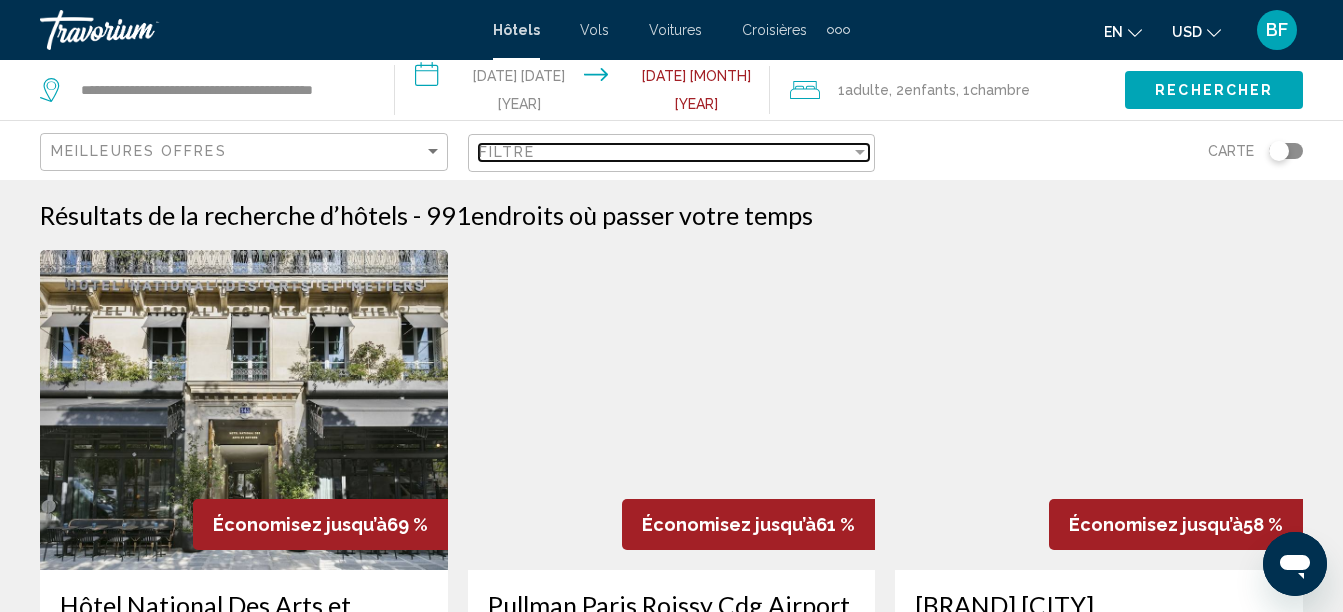 click at bounding box center [860, 152] 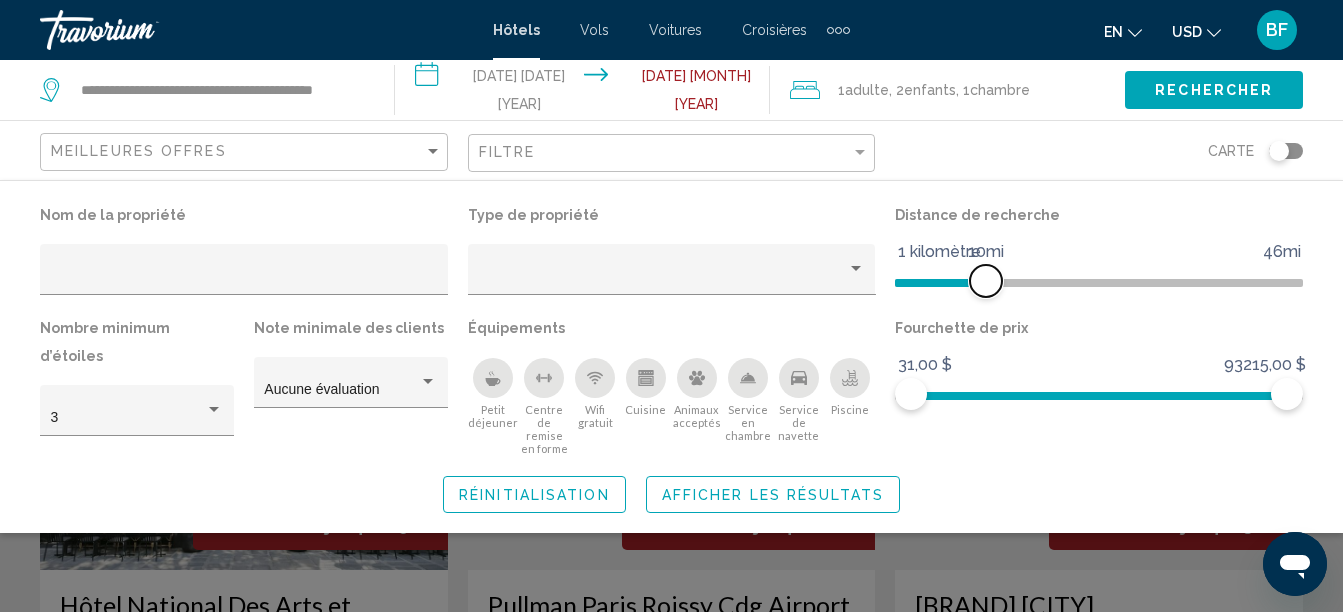 click at bounding box center (940, 283) 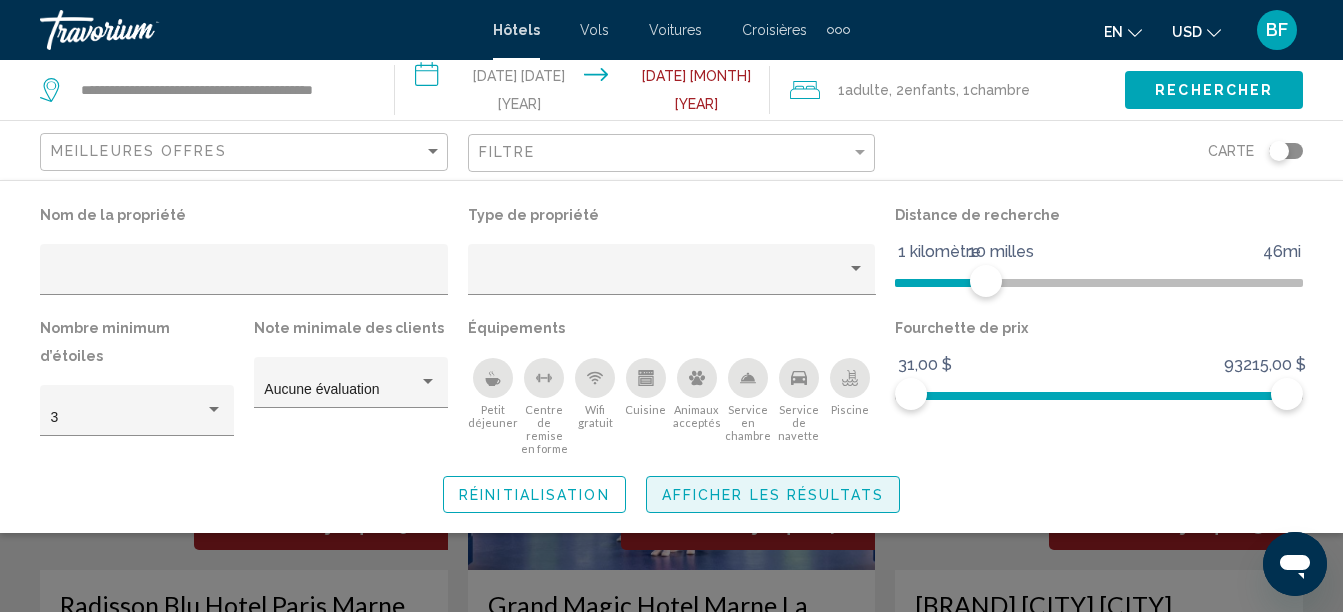 click on "Afficher les résultats" at bounding box center [773, 495] 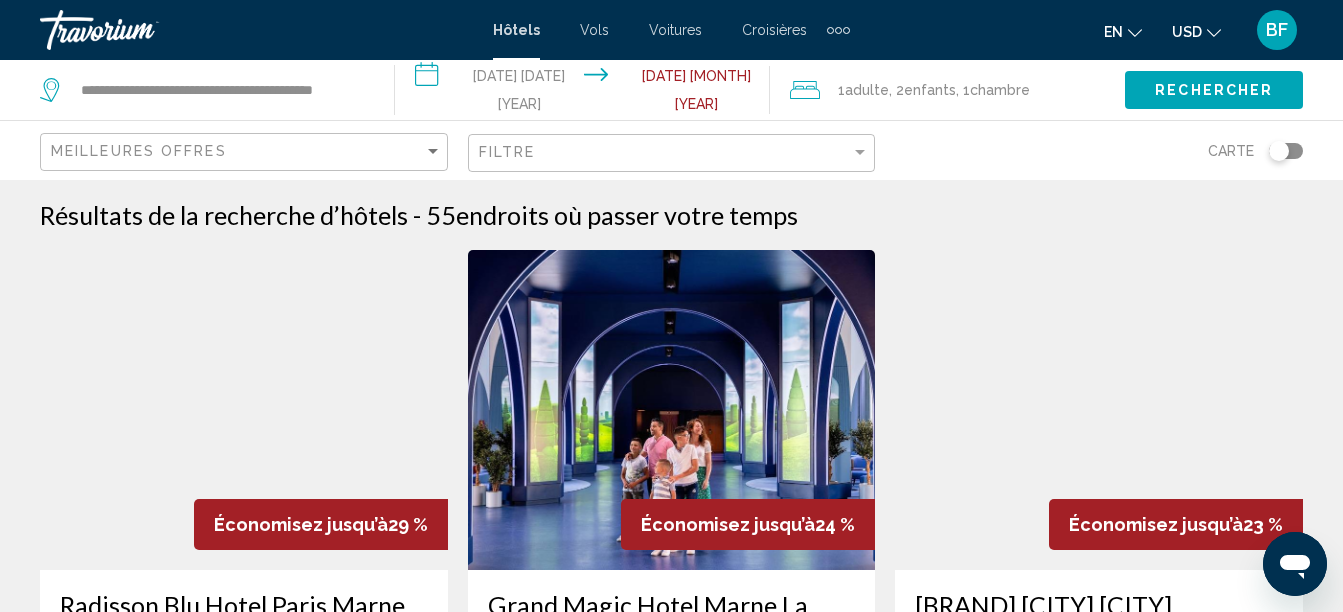 click on "**********" at bounding box center (586, 93) 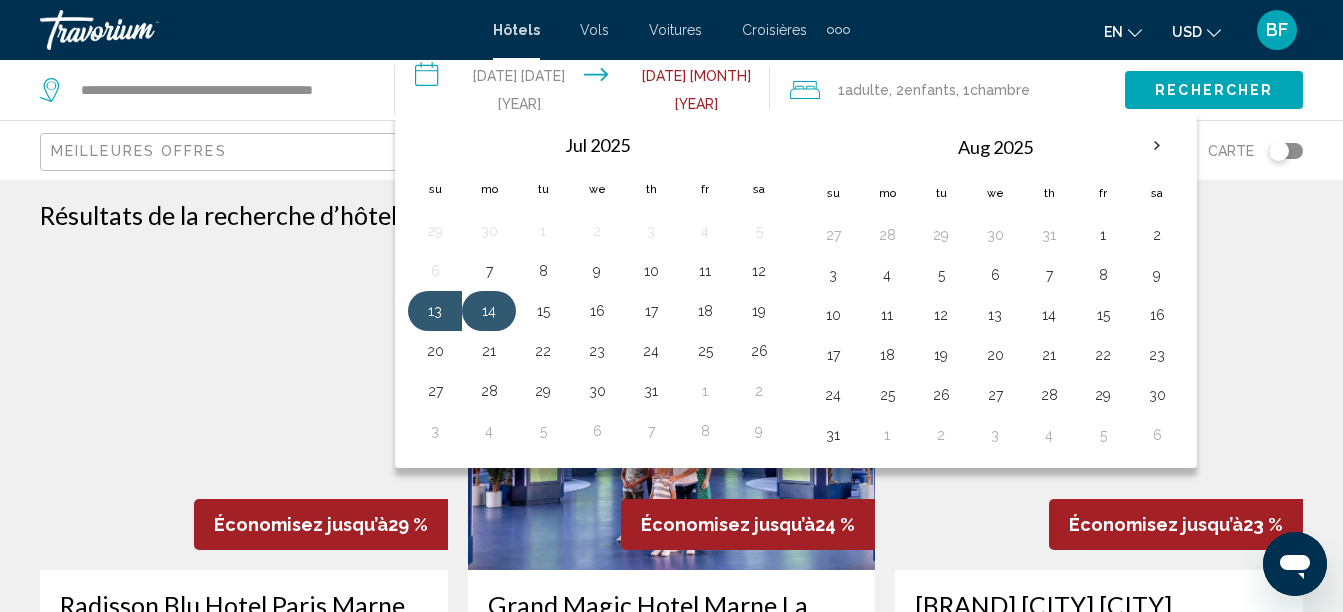 click on "14" at bounding box center (489, 311) 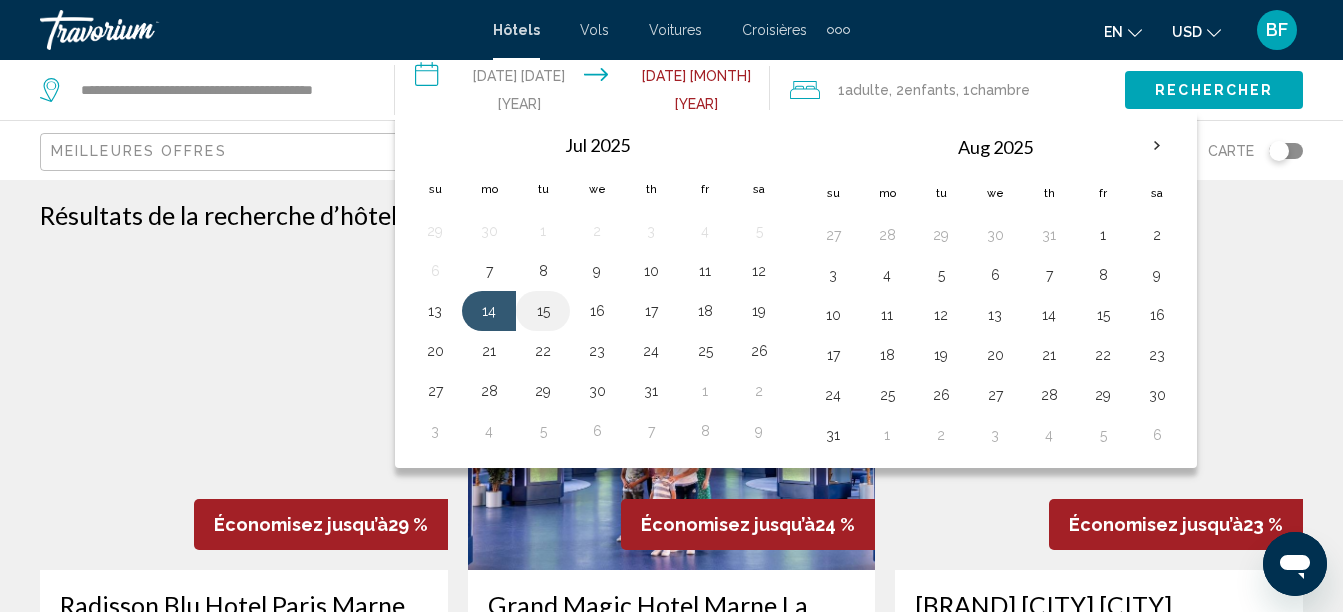 click on "15" at bounding box center [543, 311] 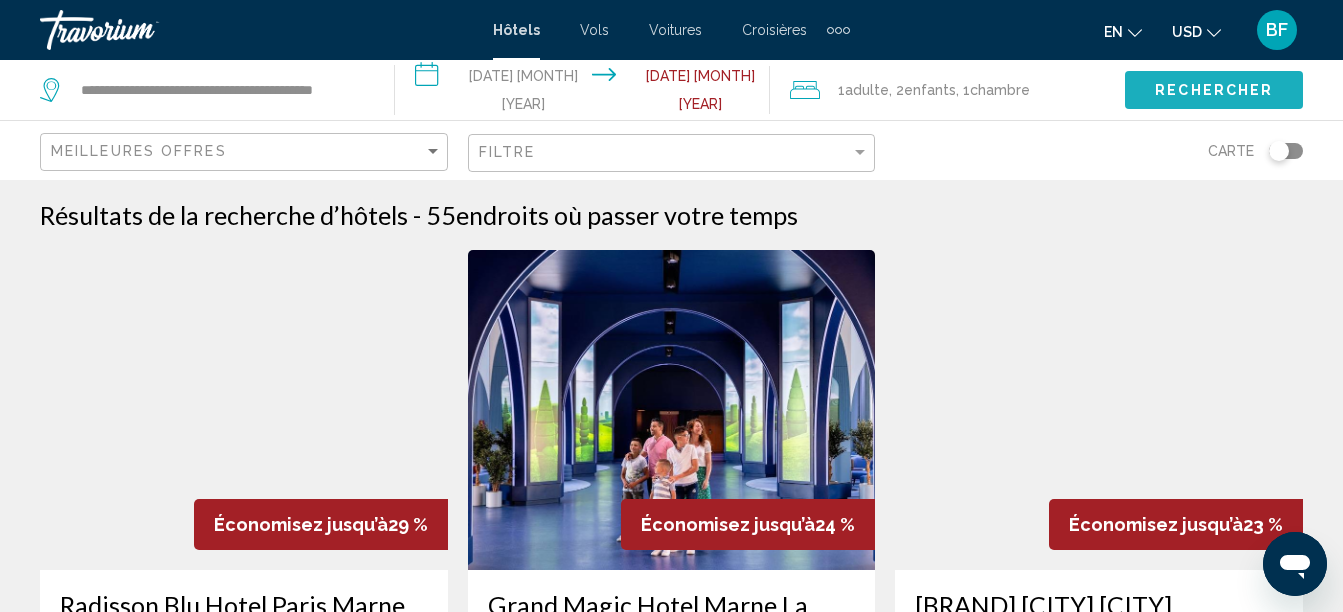 click on "Rechercher" at bounding box center (1214, 91) 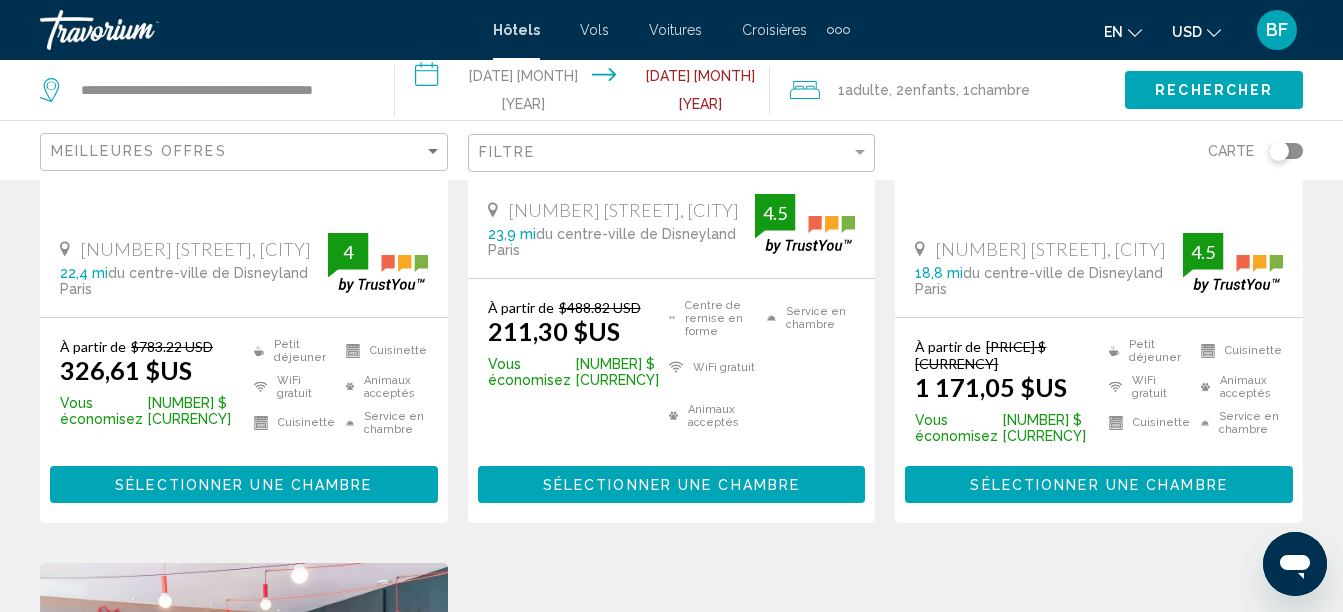 scroll, scrollTop: 1359, scrollLeft: 0, axis: vertical 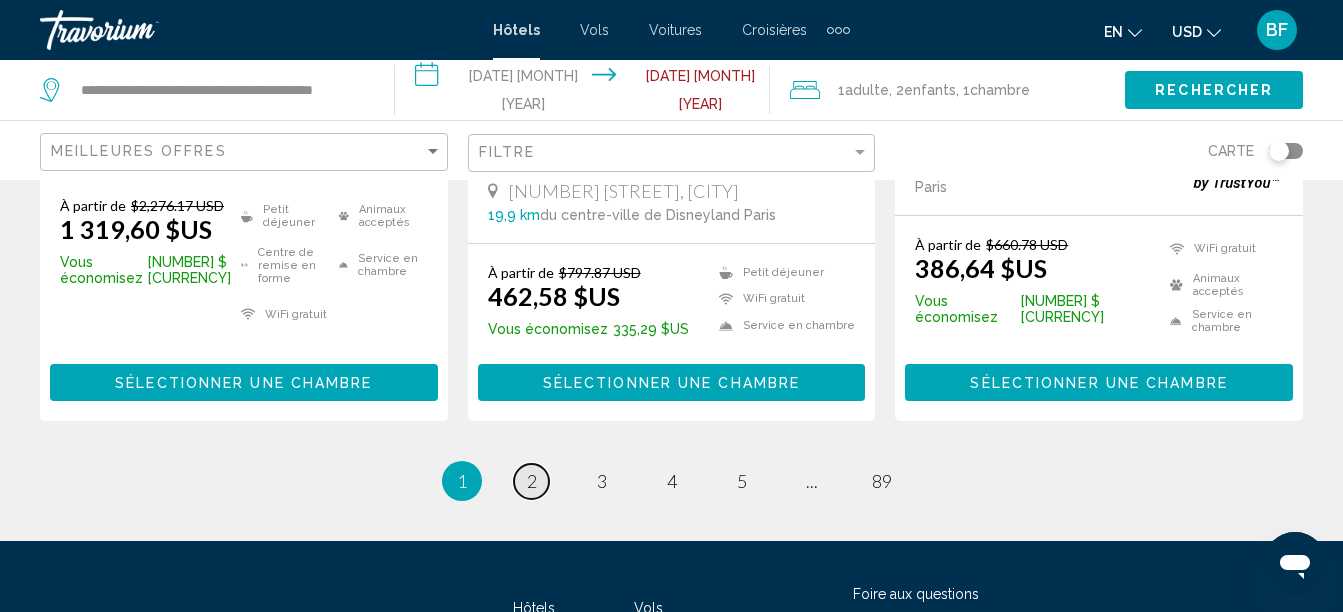 click on "2" at bounding box center [532, 481] 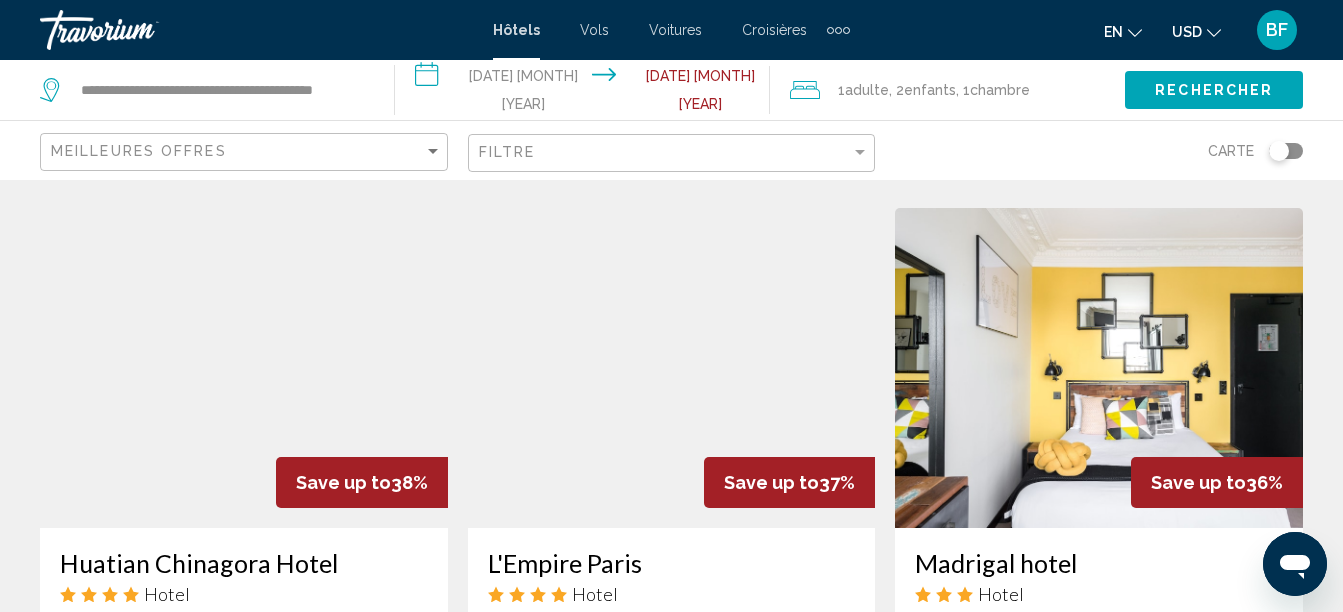 scroll, scrollTop: 0, scrollLeft: 0, axis: both 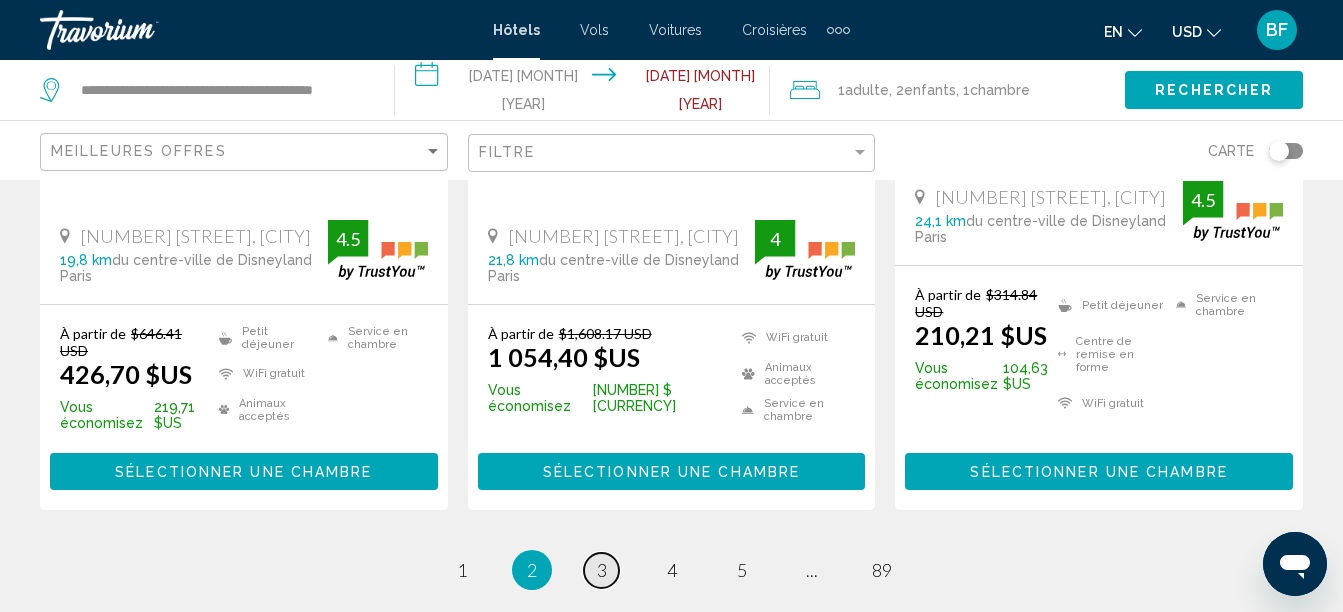 click on "3" at bounding box center [462, 570] 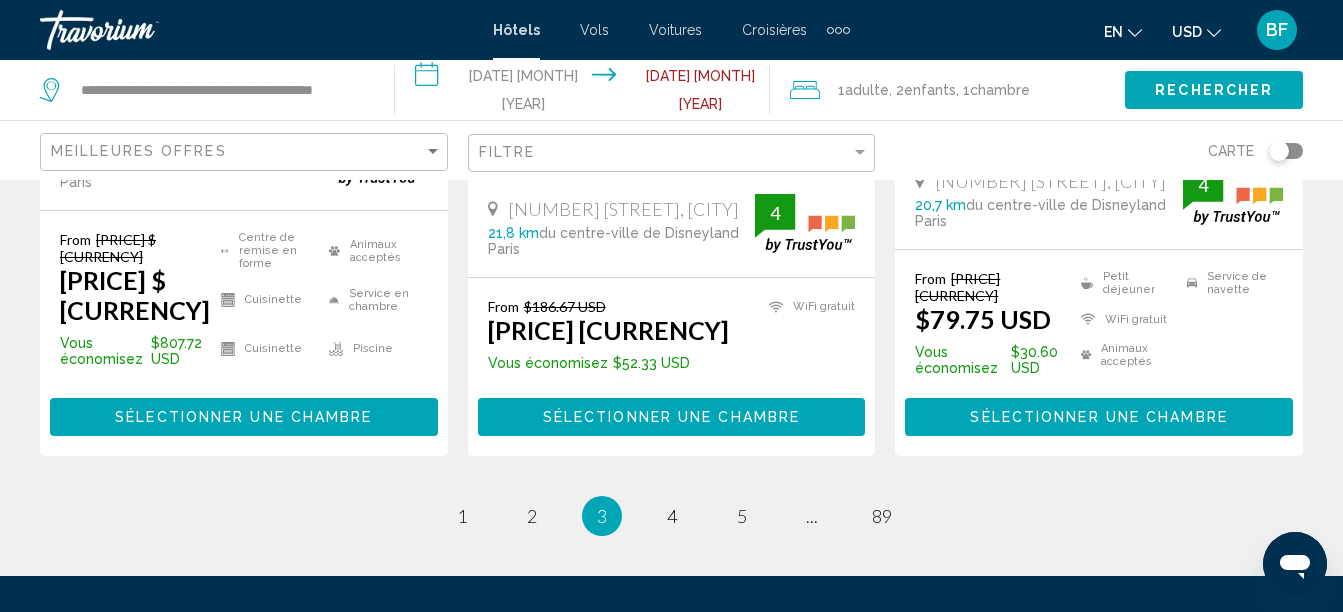 scroll, scrollTop: 0, scrollLeft: 0, axis: both 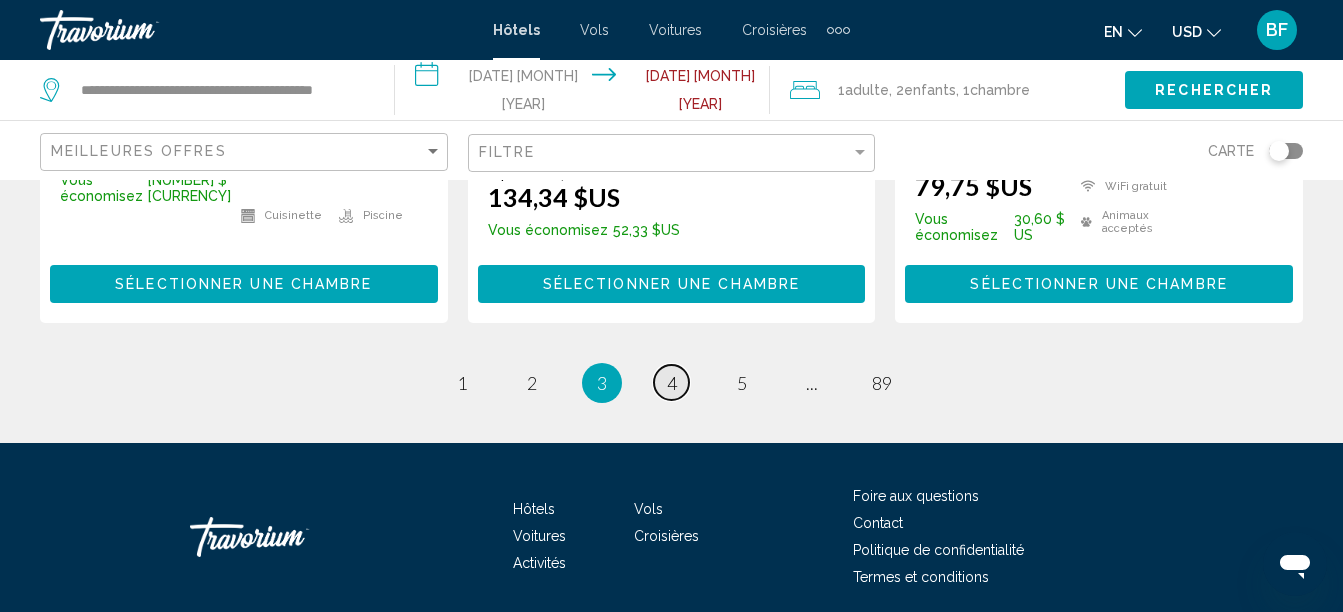 click on "4" at bounding box center (462, 383) 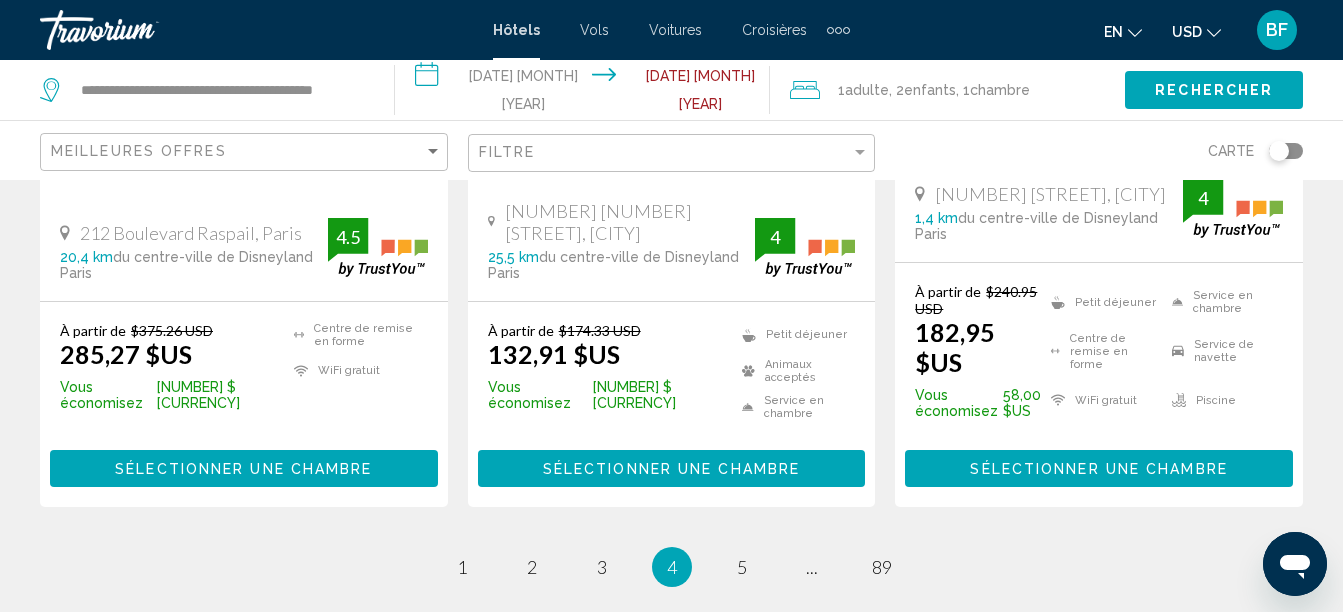 scroll, scrollTop: 3056, scrollLeft: 0, axis: vertical 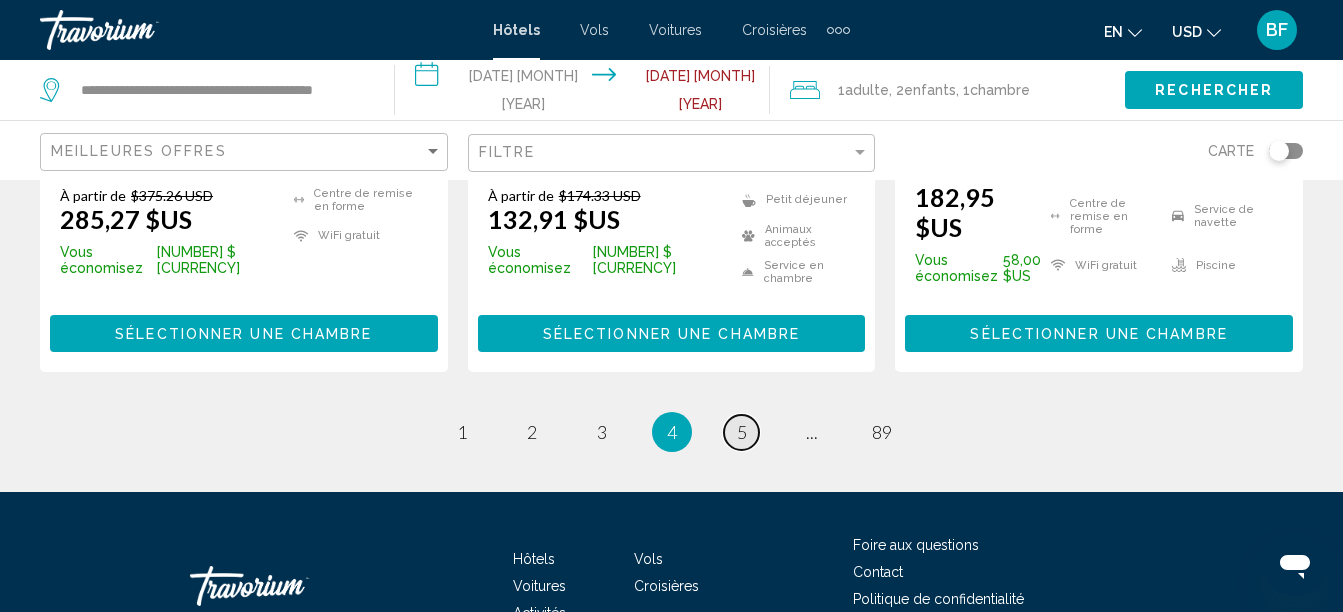 click on "5" at bounding box center [462, 432] 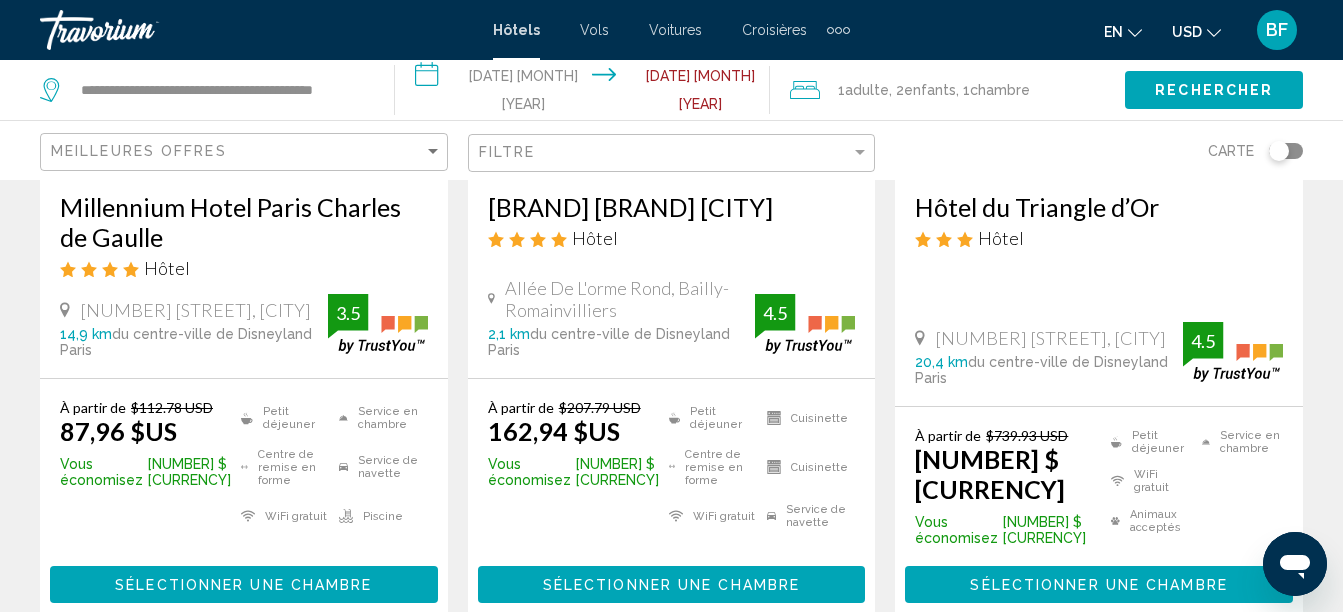 scroll, scrollTop: 2875, scrollLeft: 0, axis: vertical 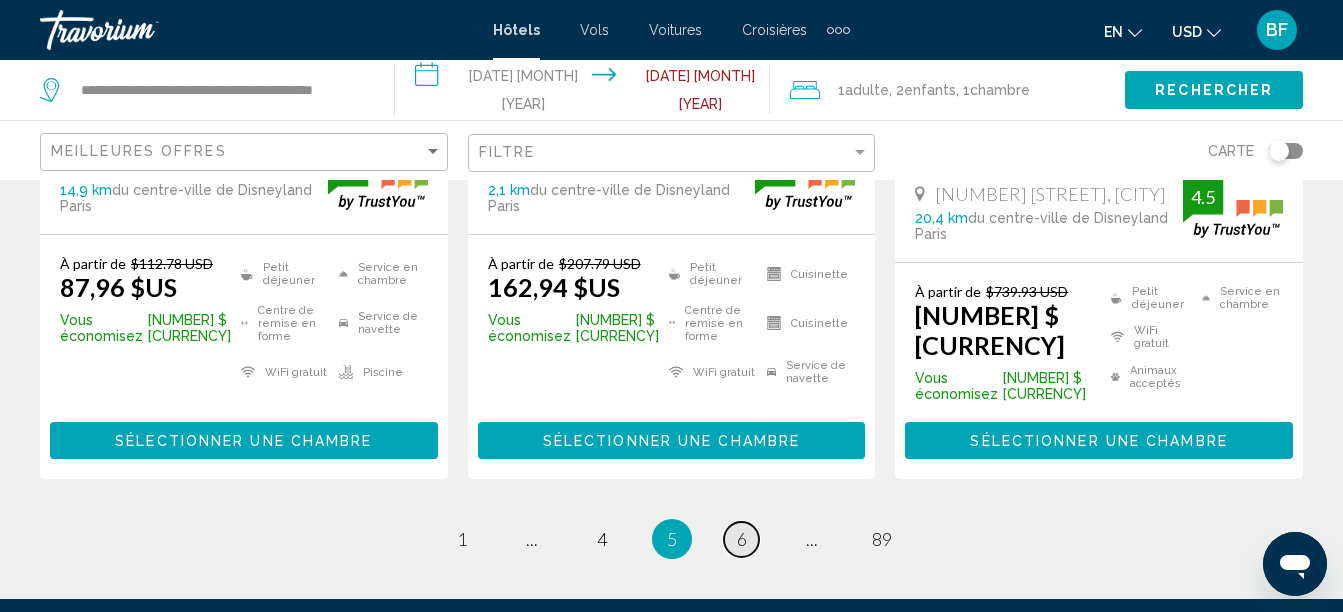 click on "6" at bounding box center (462, 539) 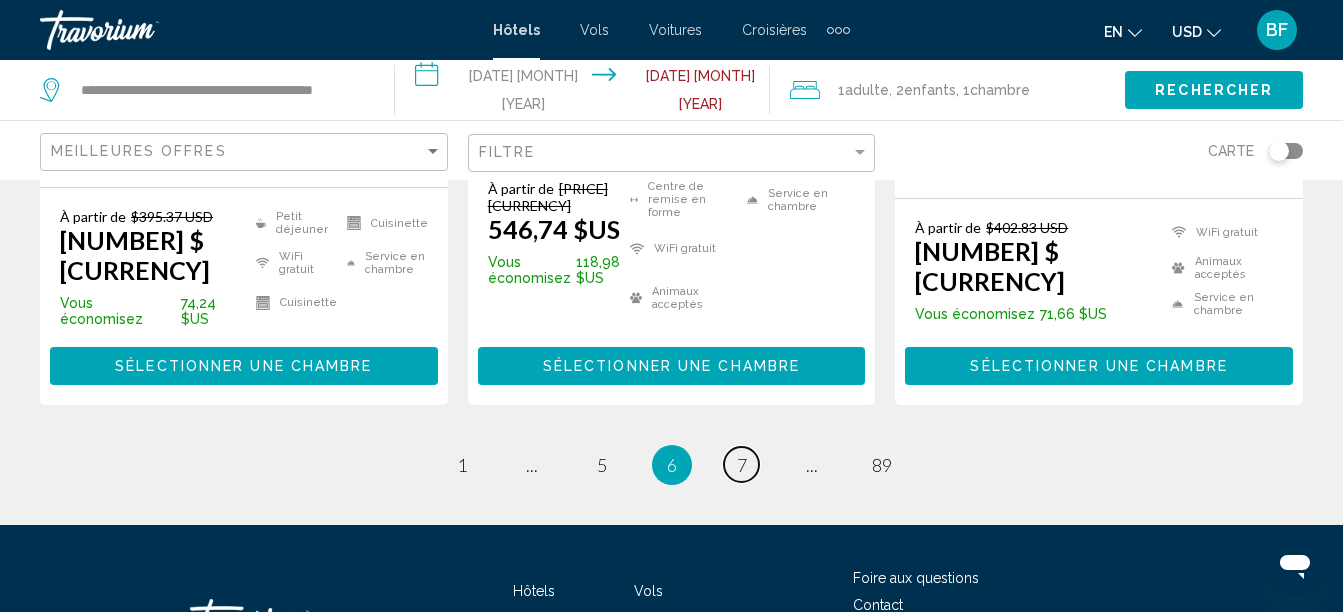 scroll, scrollTop: 3050, scrollLeft: 0, axis: vertical 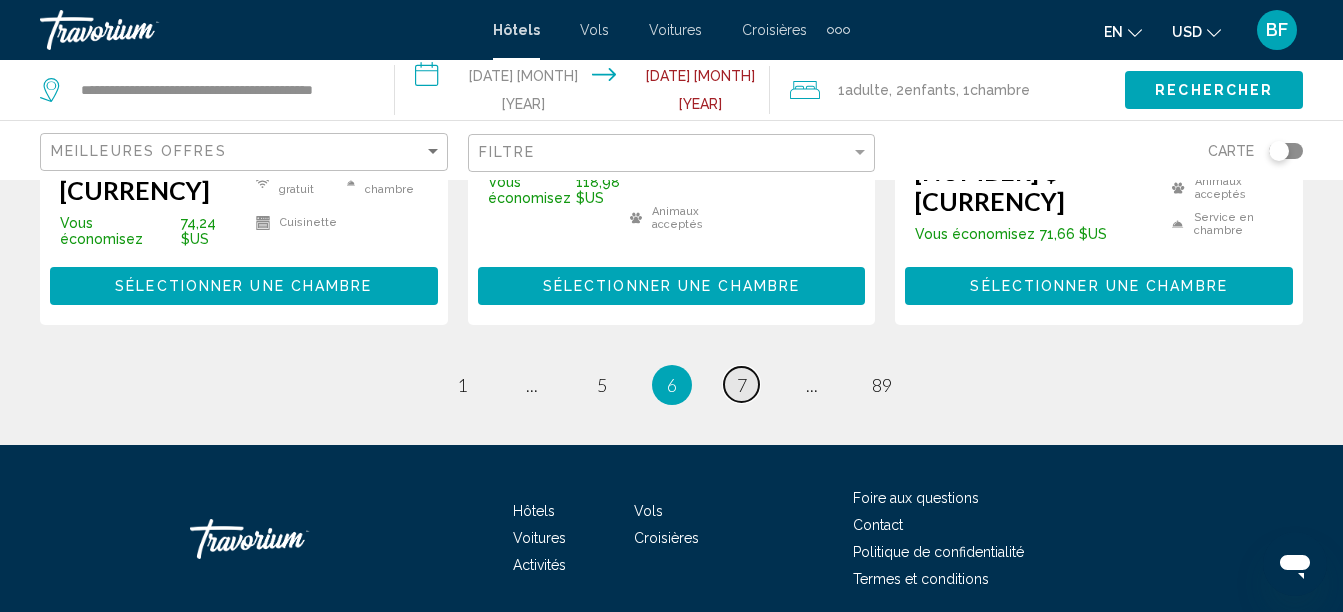 click on "7" at bounding box center [462, 385] 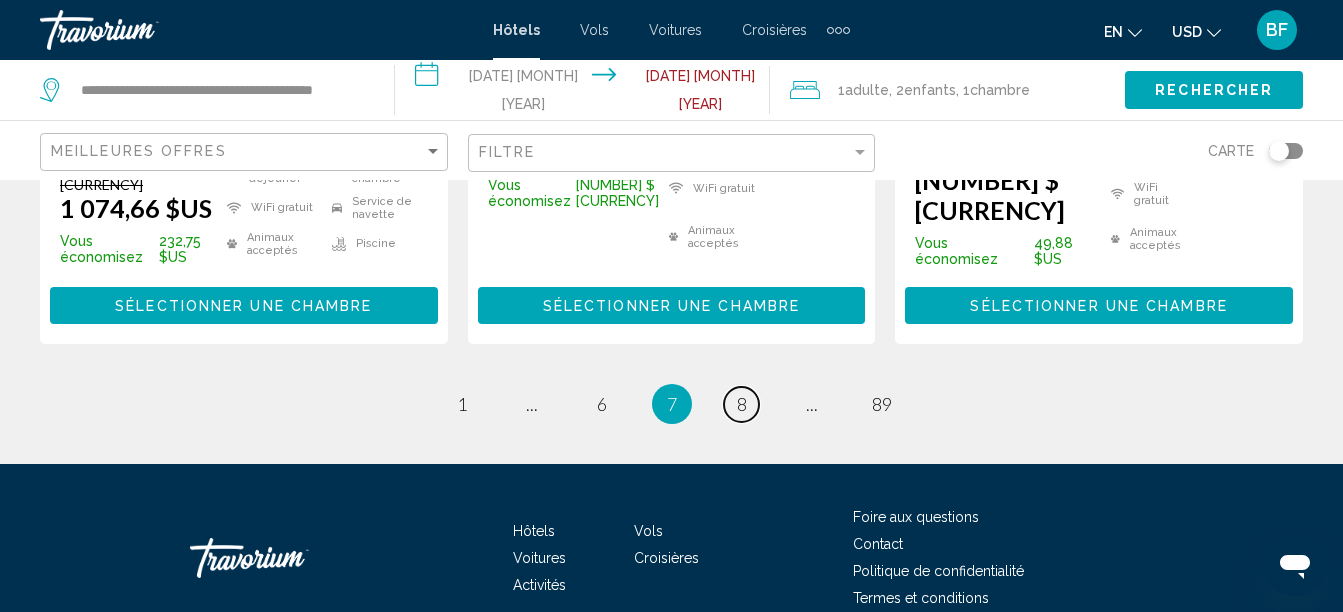 scroll, scrollTop: 3024, scrollLeft: 0, axis: vertical 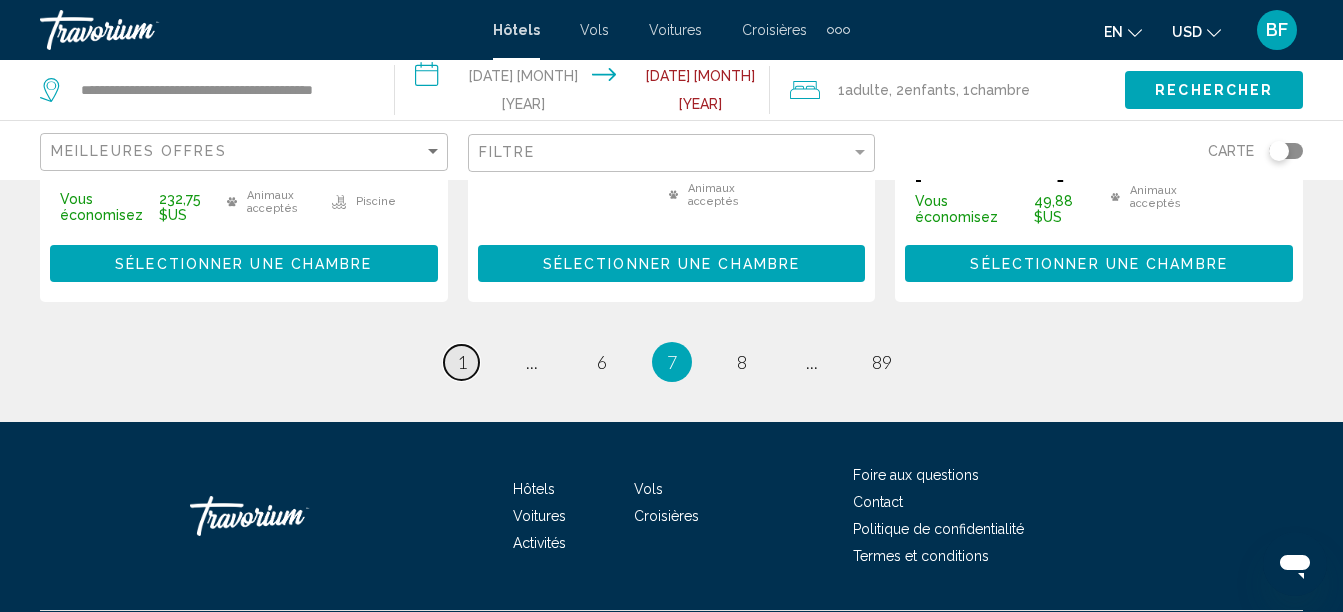 click on "1" at bounding box center (462, 362) 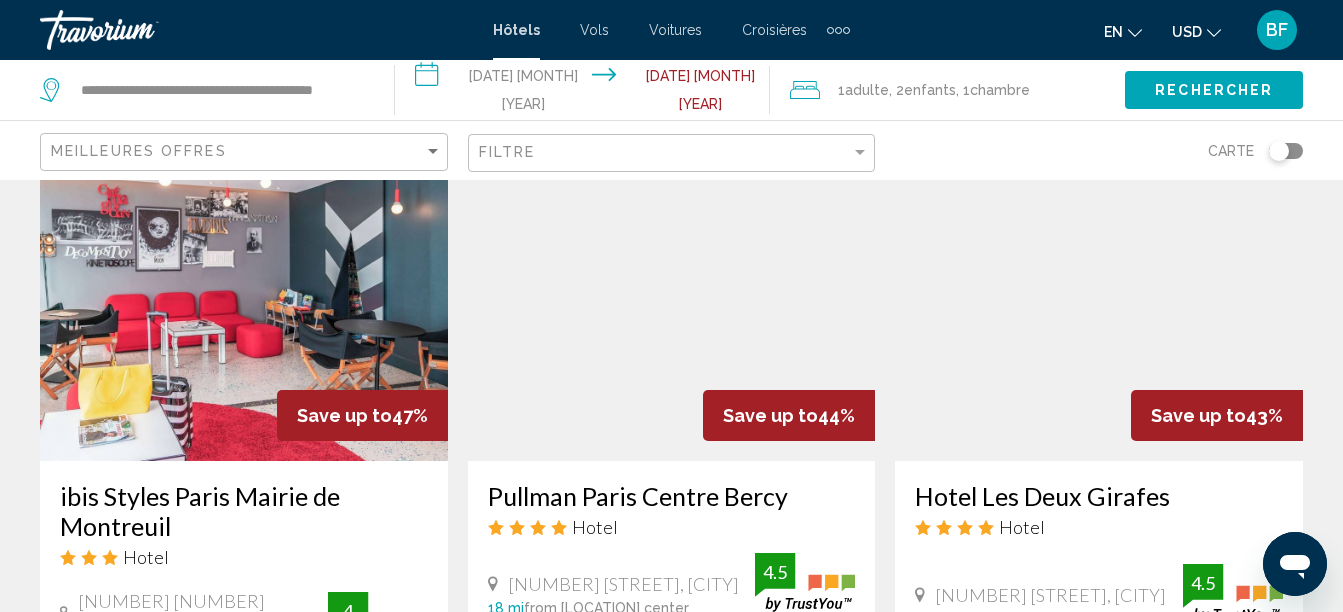 scroll, scrollTop: 0, scrollLeft: 0, axis: both 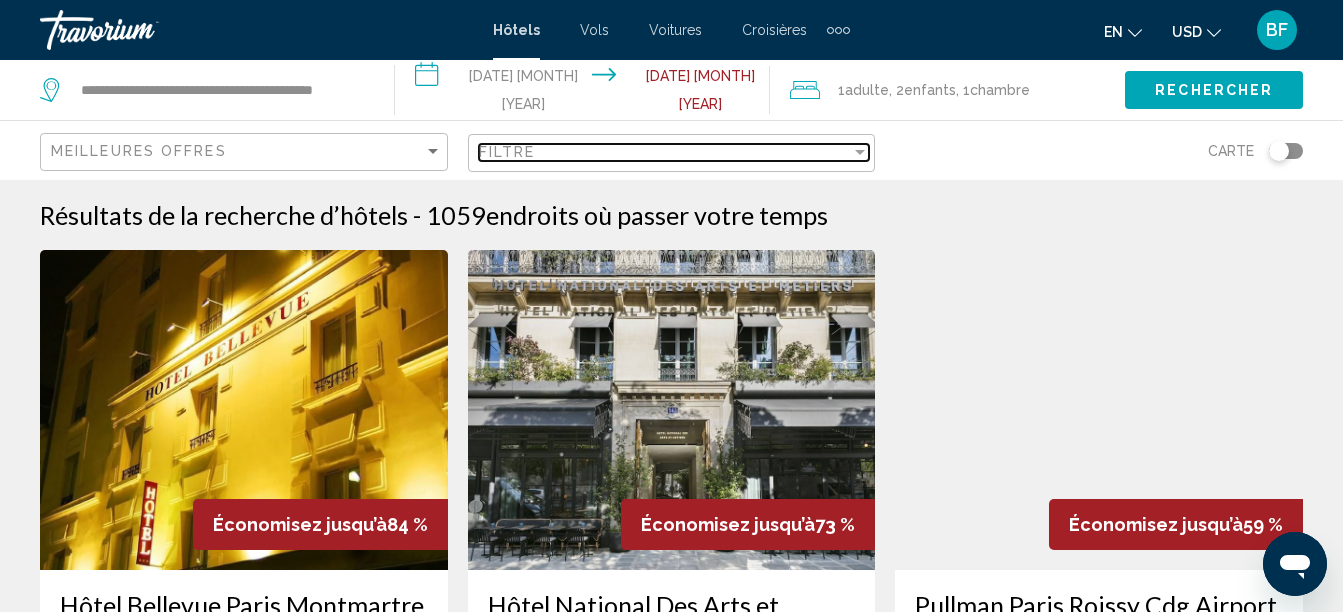 click at bounding box center (860, 152) 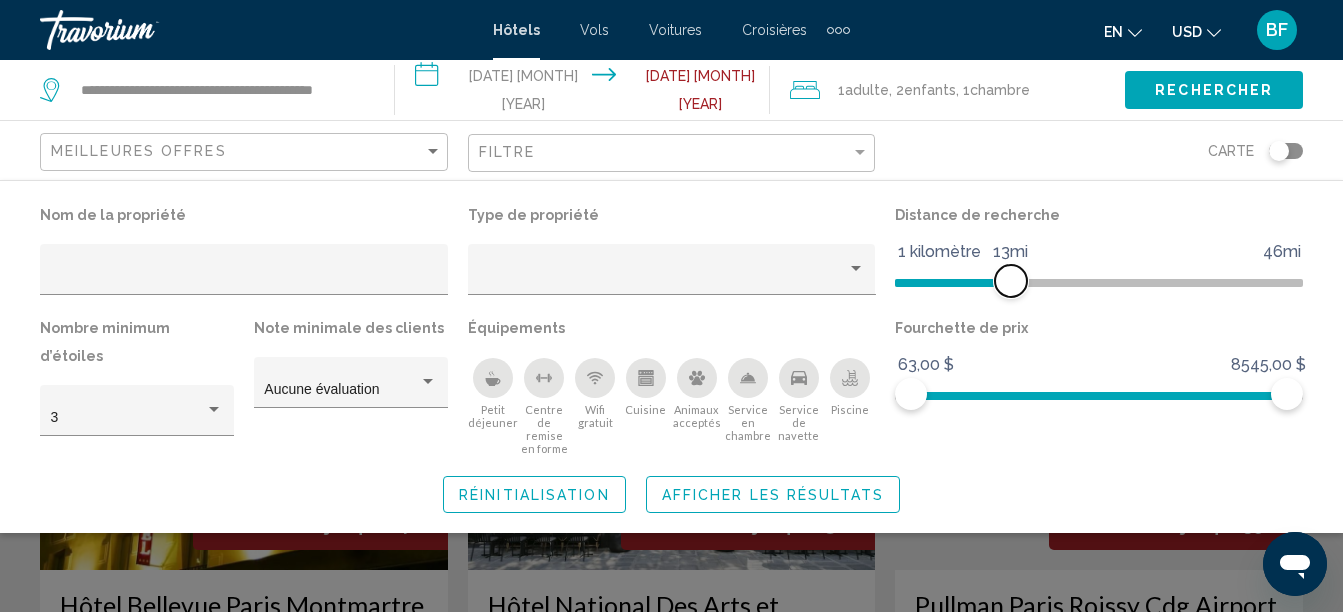 click at bounding box center (953, 279) 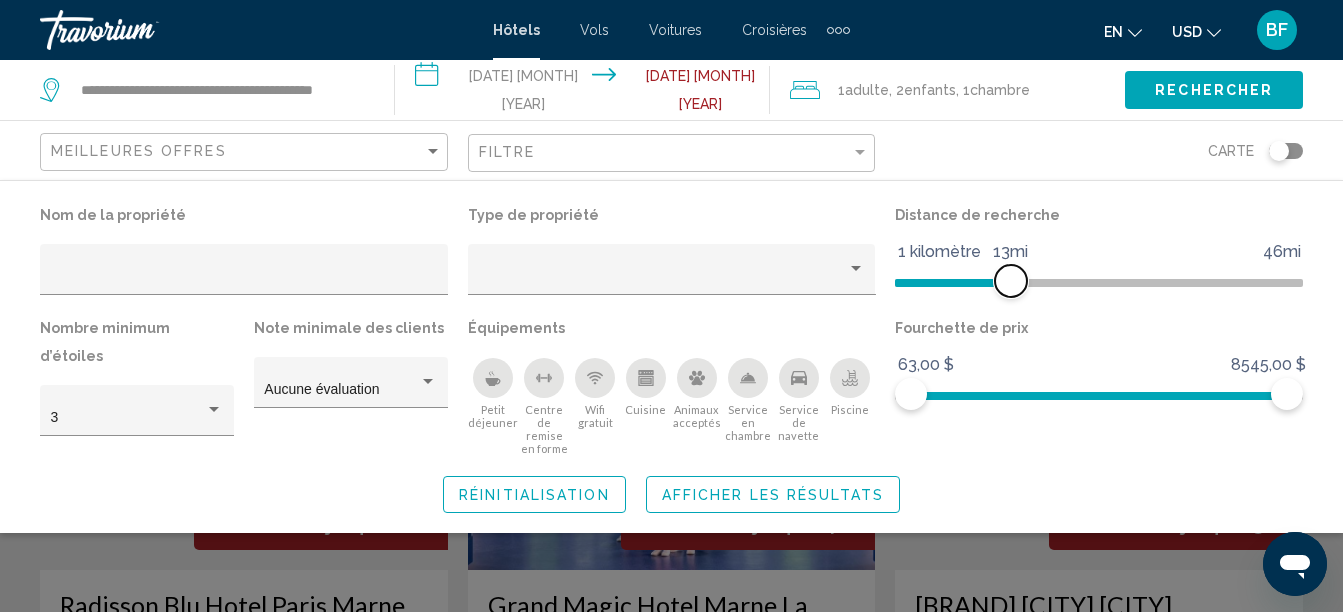 click at bounding box center [1011, 281] 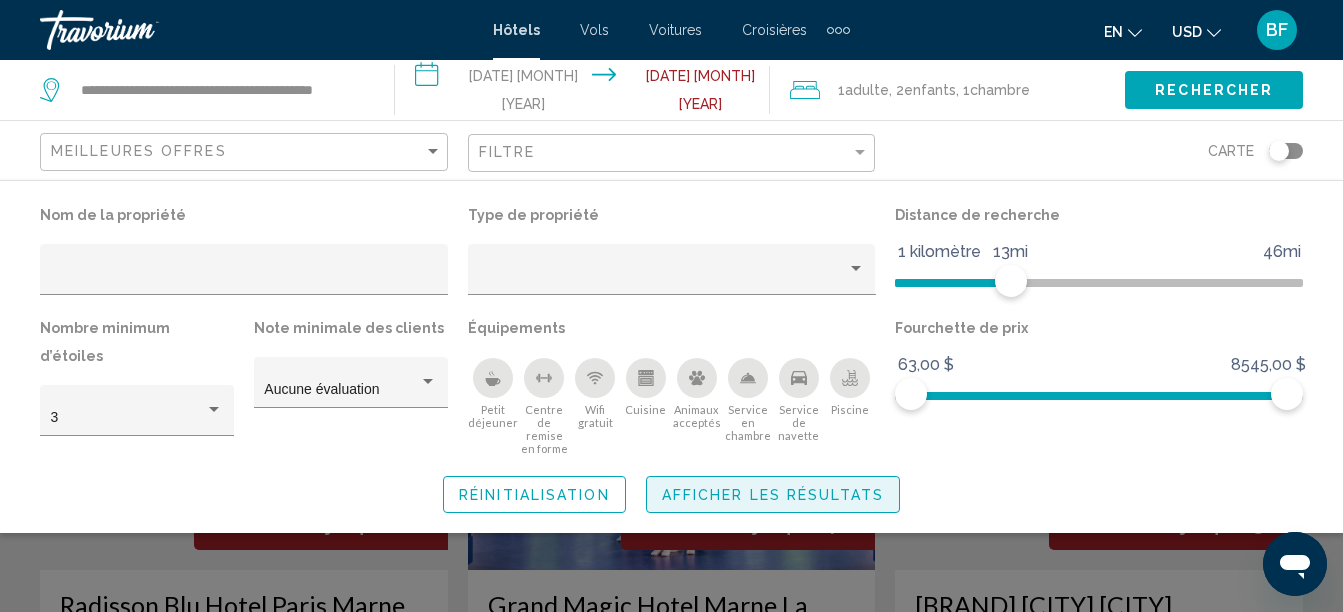 click on "Afficher les résultats" at bounding box center (773, 495) 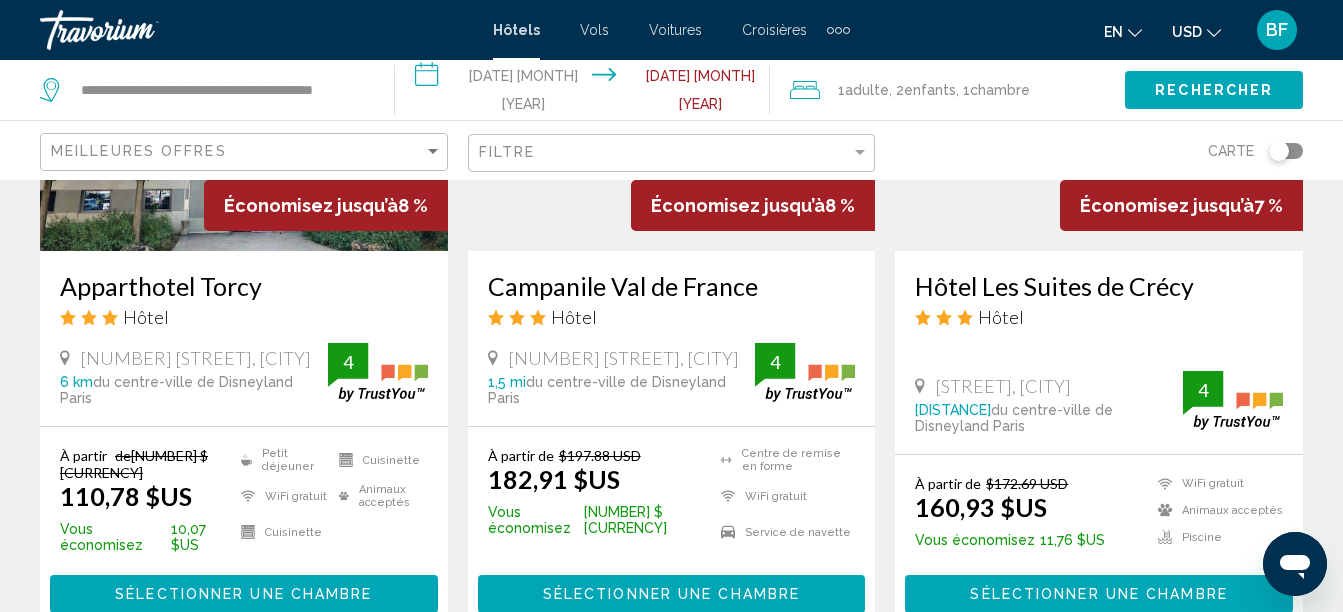 scroll, scrollTop: 2864, scrollLeft: 0, axis: vertical 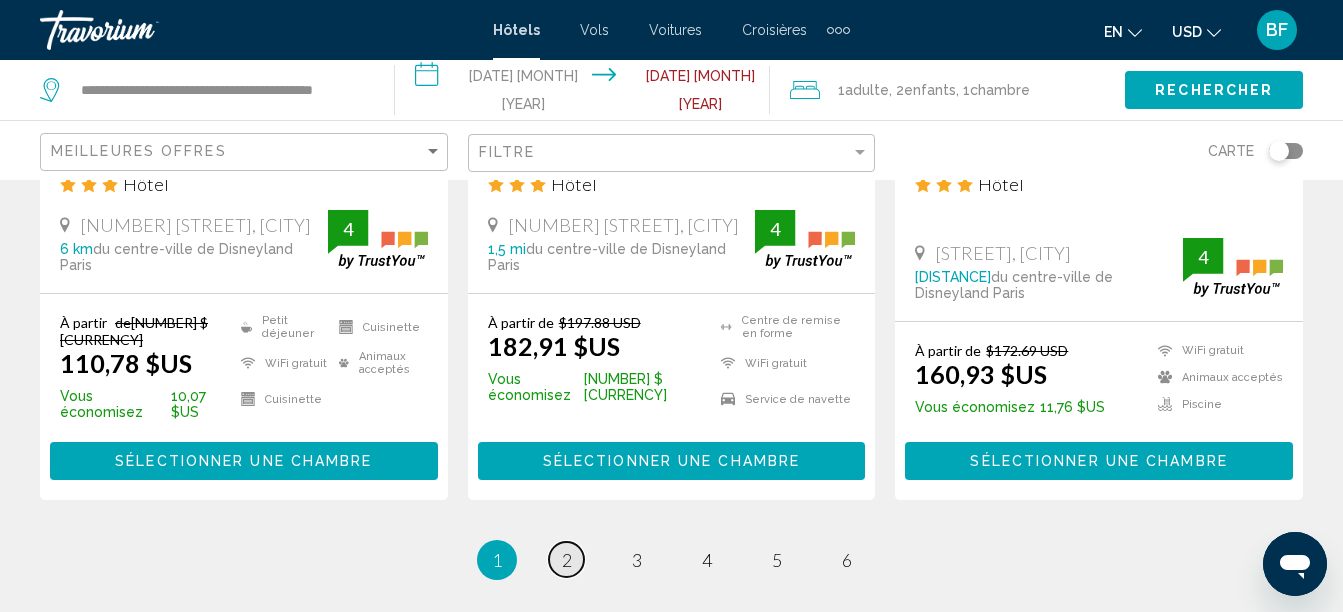 click on "2" at bounding box center [567, 560] 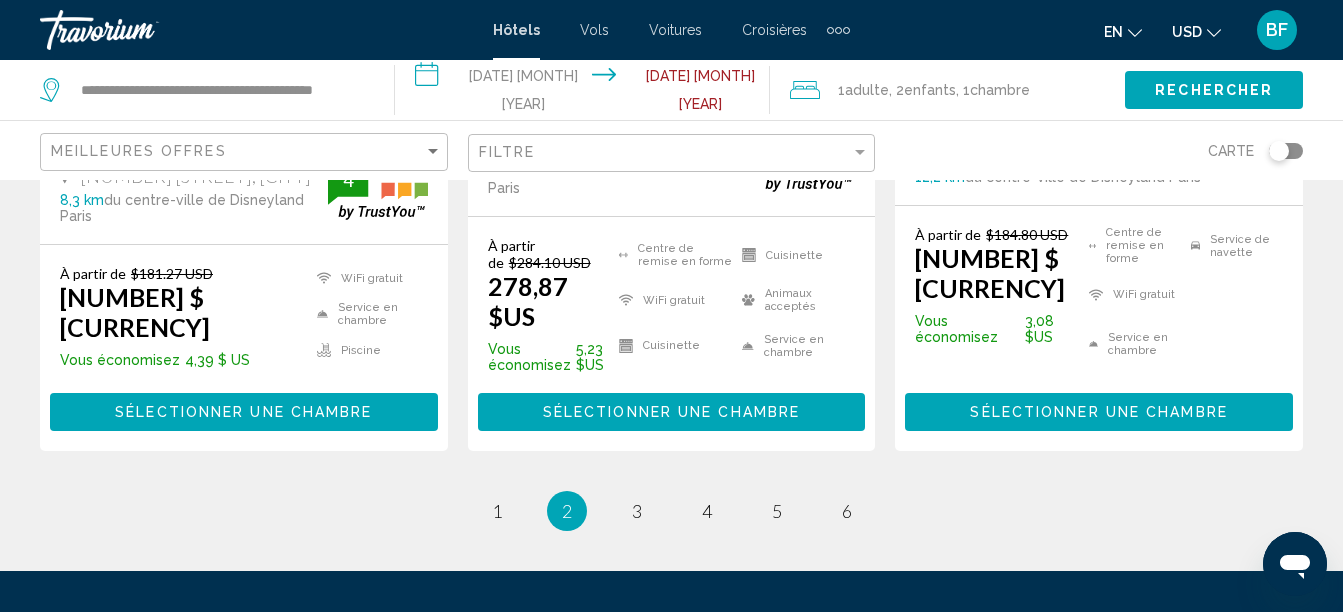 scroll, scrollTop: 2997, scrollLeft: 0, axis: vertical 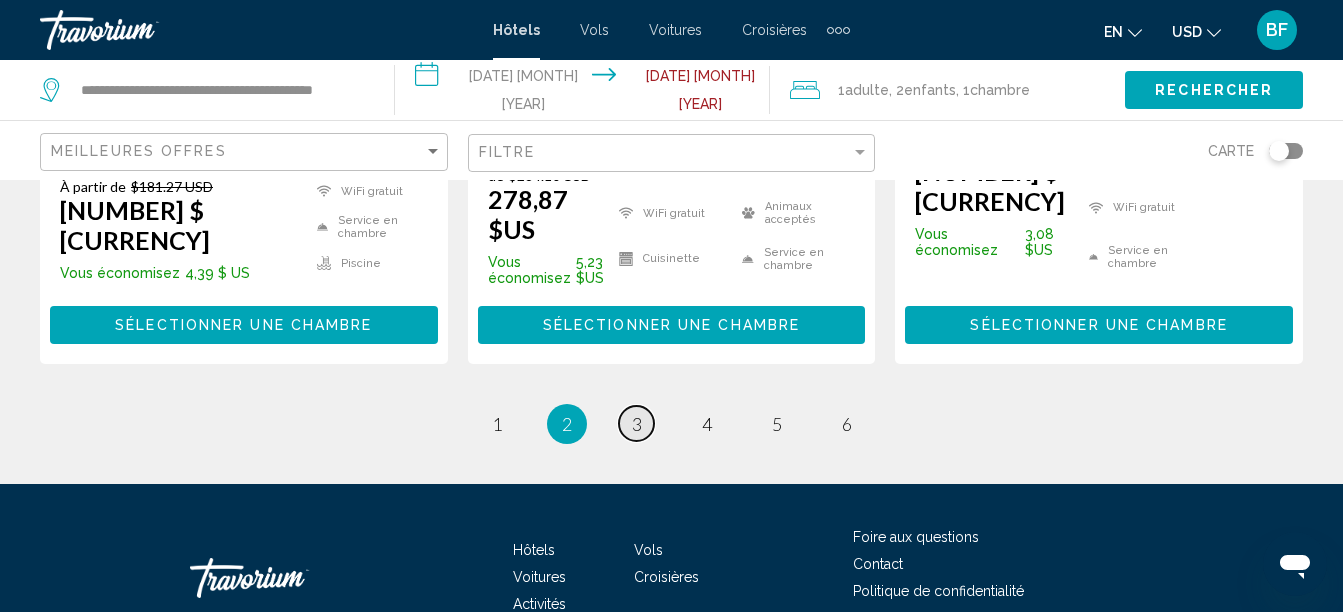 click on "3" at bounding box center (497, 424) 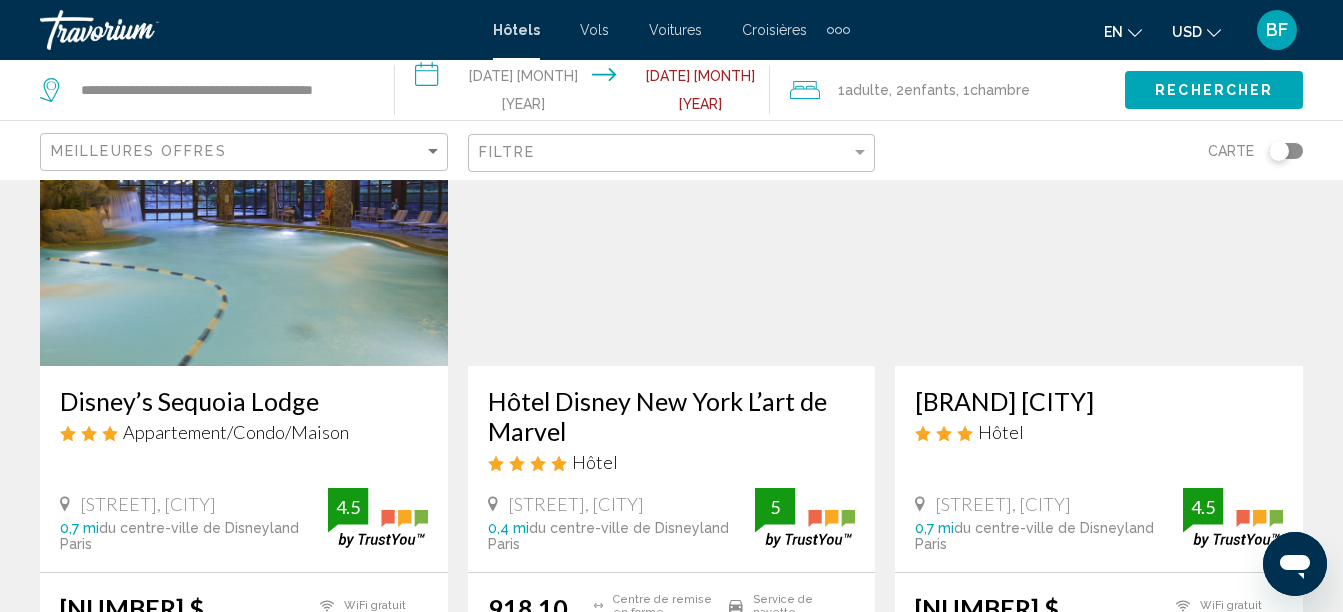 scroll, scrollTop: 2340, scrollLeft: 0, axis: vertical 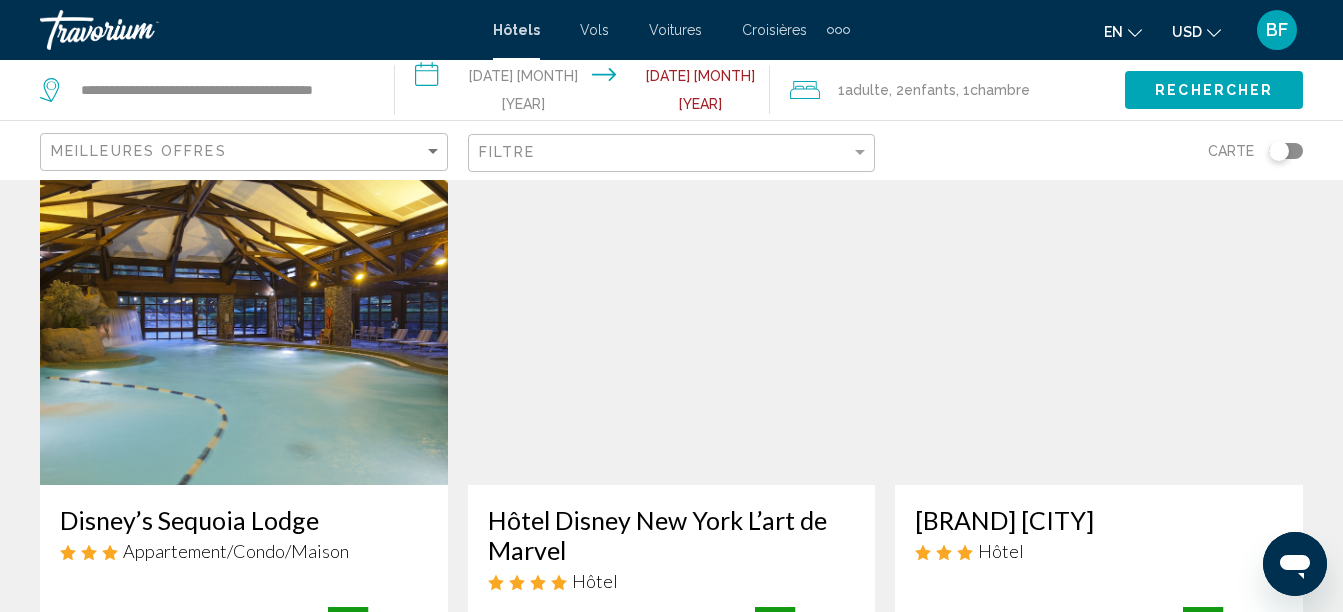 click on "Hôtel Disney Cheyenne" at bounding box center [1099, 520] 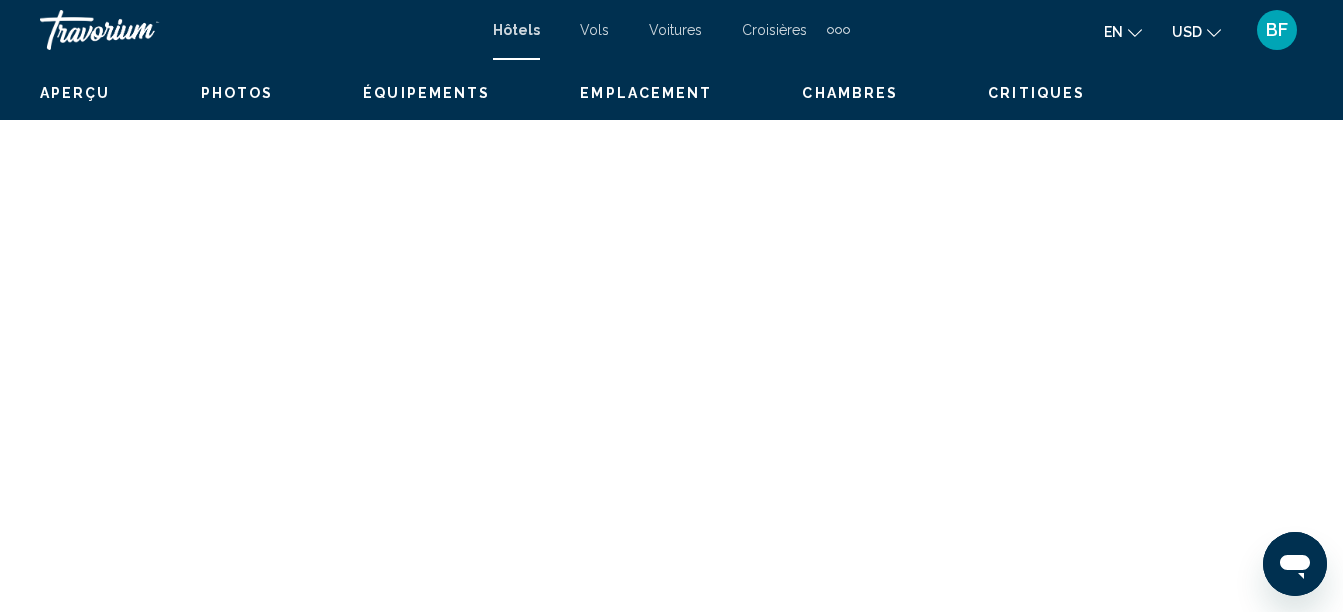 scroll, scrollTop: 229, scrollLeft: 0, axis: vertical 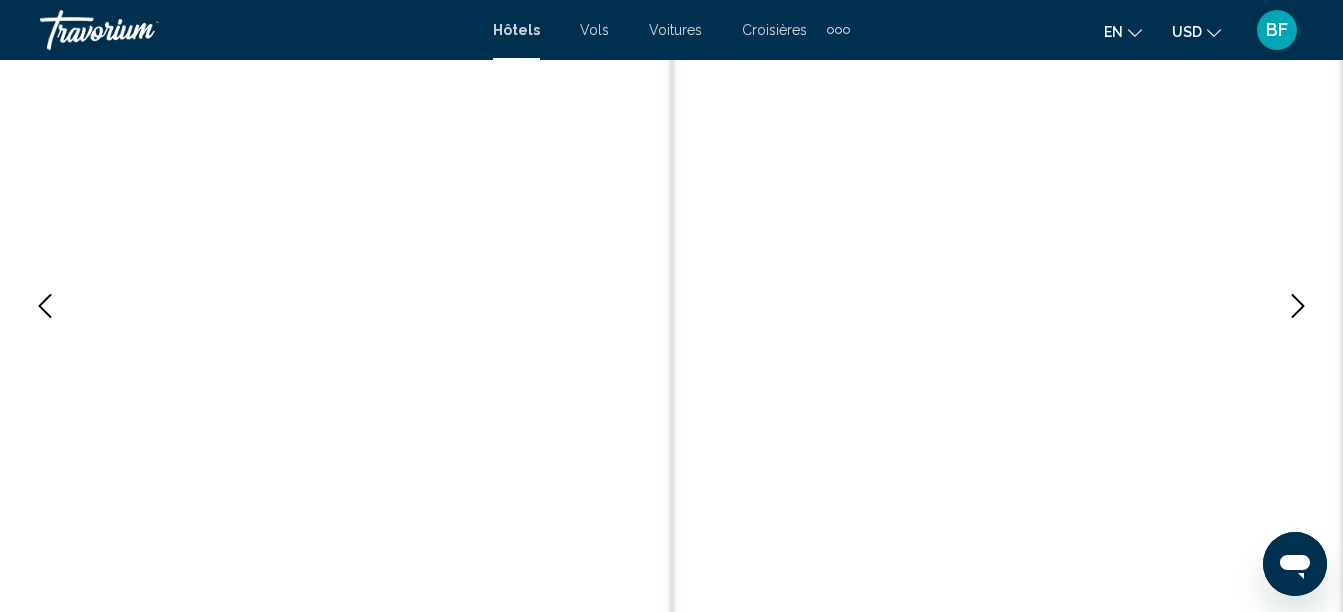 click at bounding box center [1298, 306] 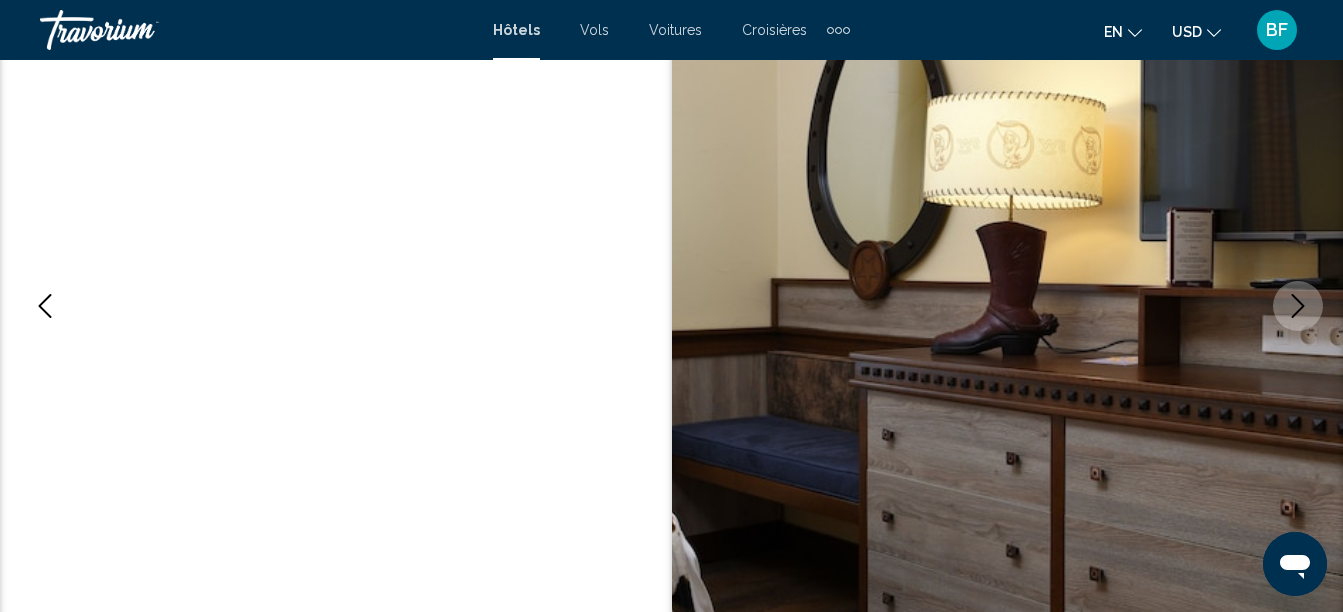 click at bounding box center [1298, 306] 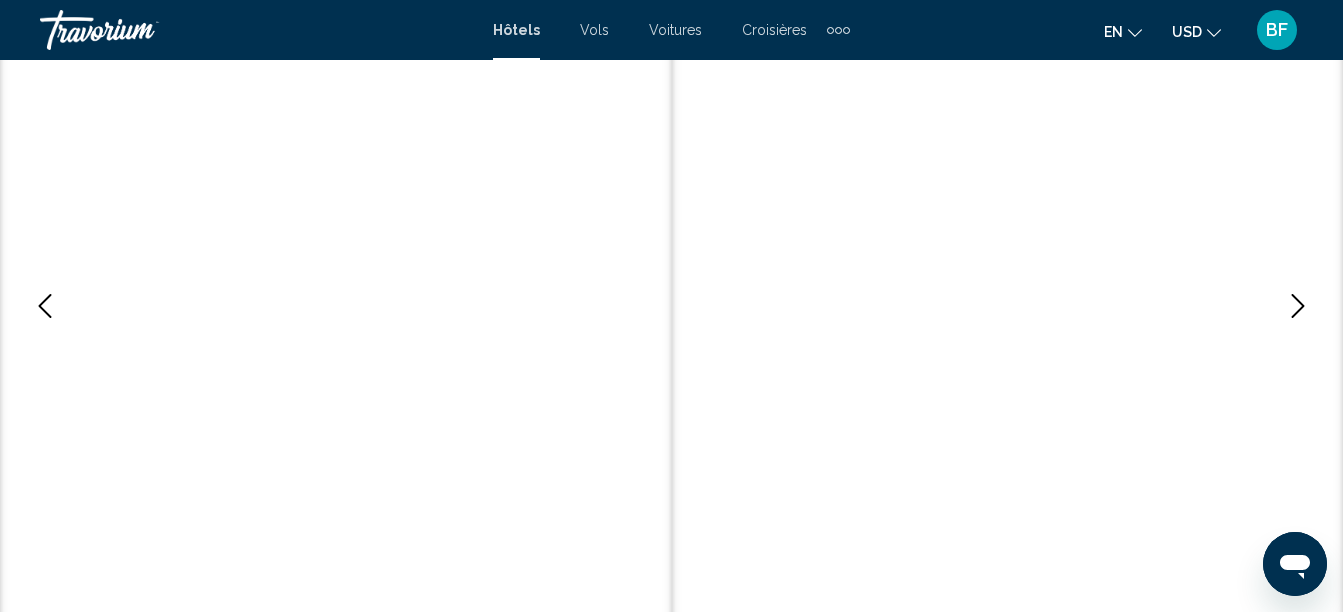 click at bounding box center [1298, 306] 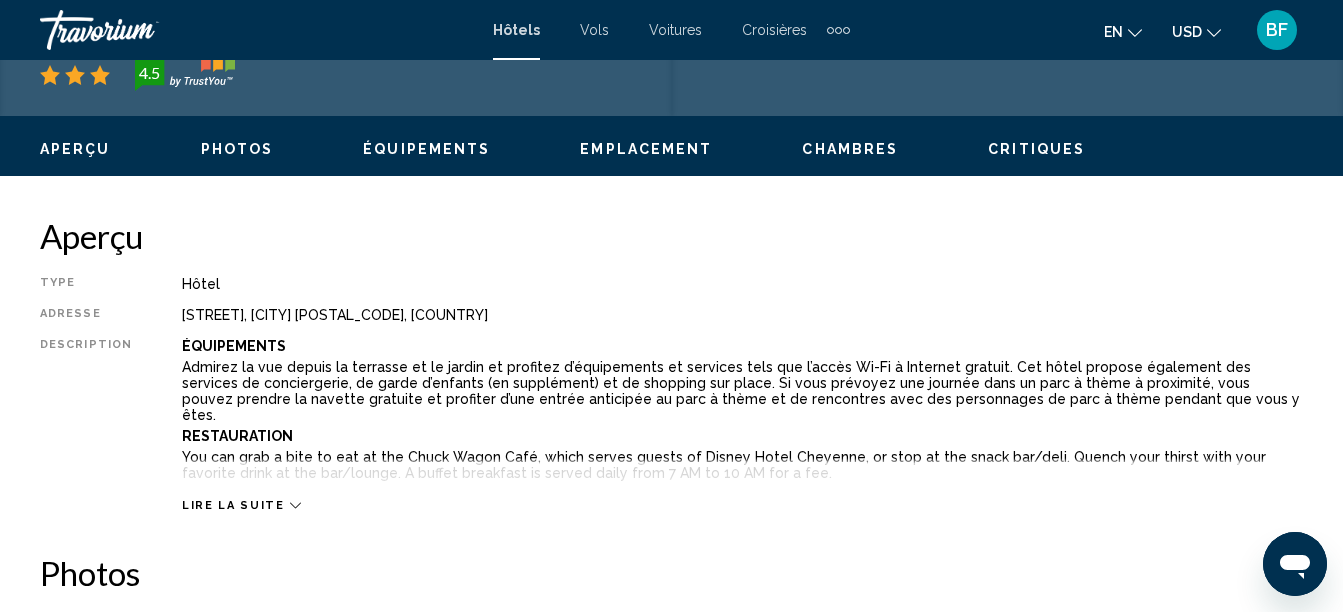 scroll, scrollTop: 906, scrollLeft: 0, axis: vertical 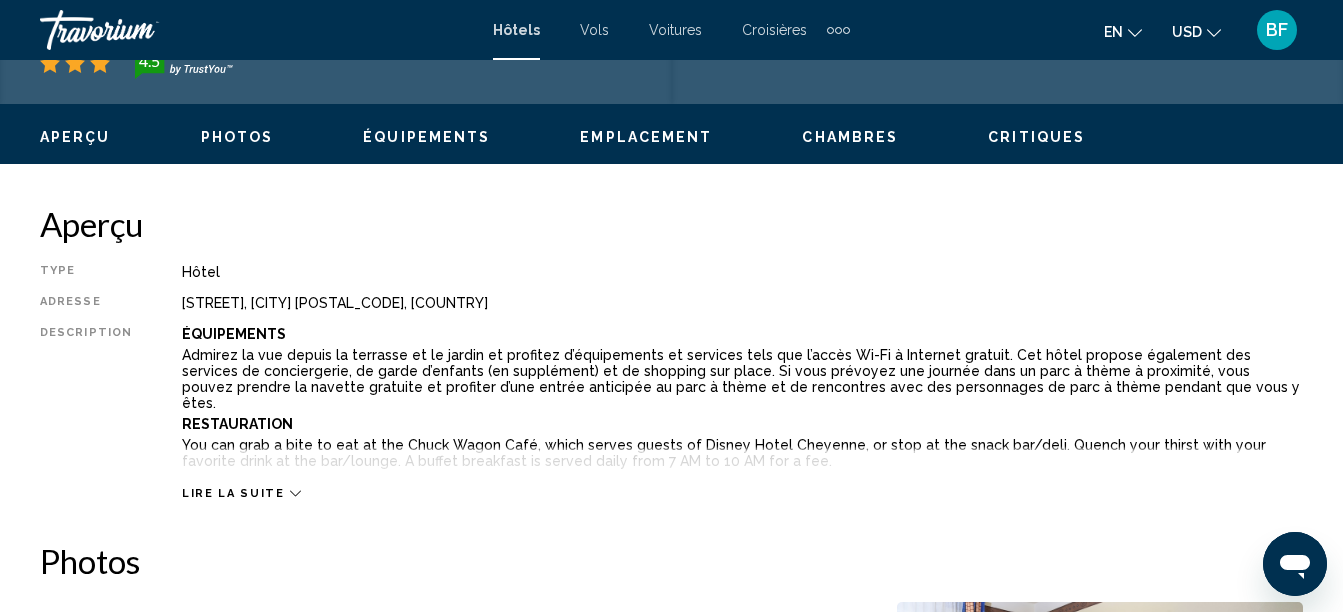 click on "Lire la suite" at bounding box center (233, 493) 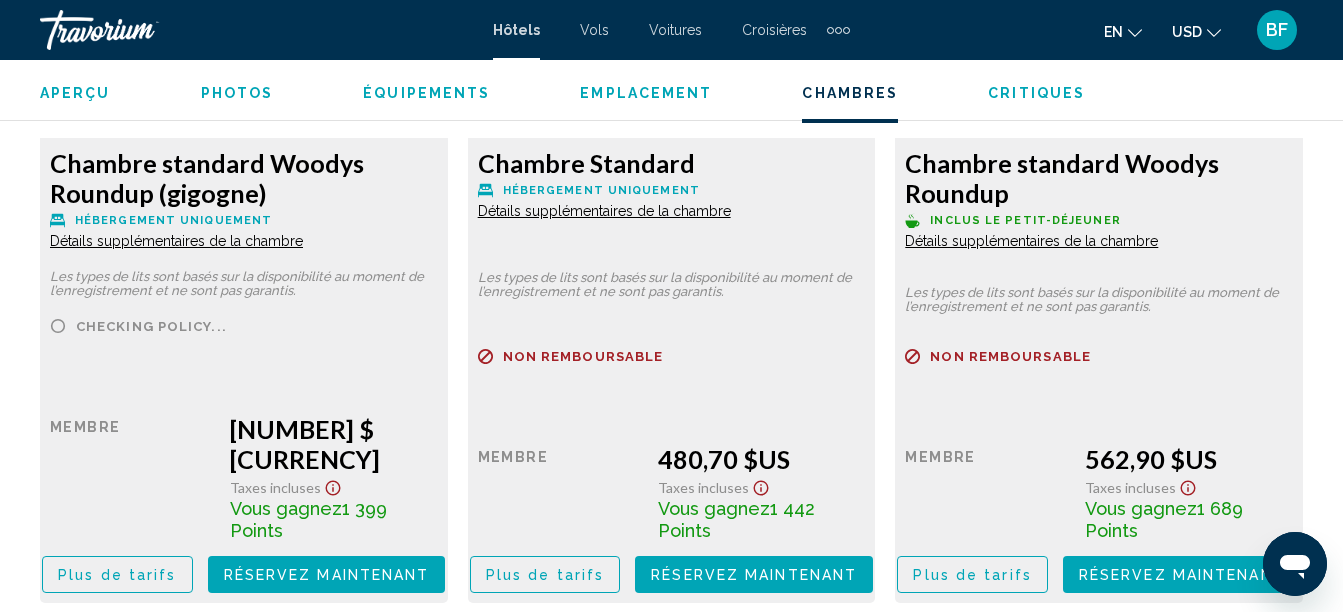 scroll, scrollTop: 4497, scrollLeft: 0, axis: vertical 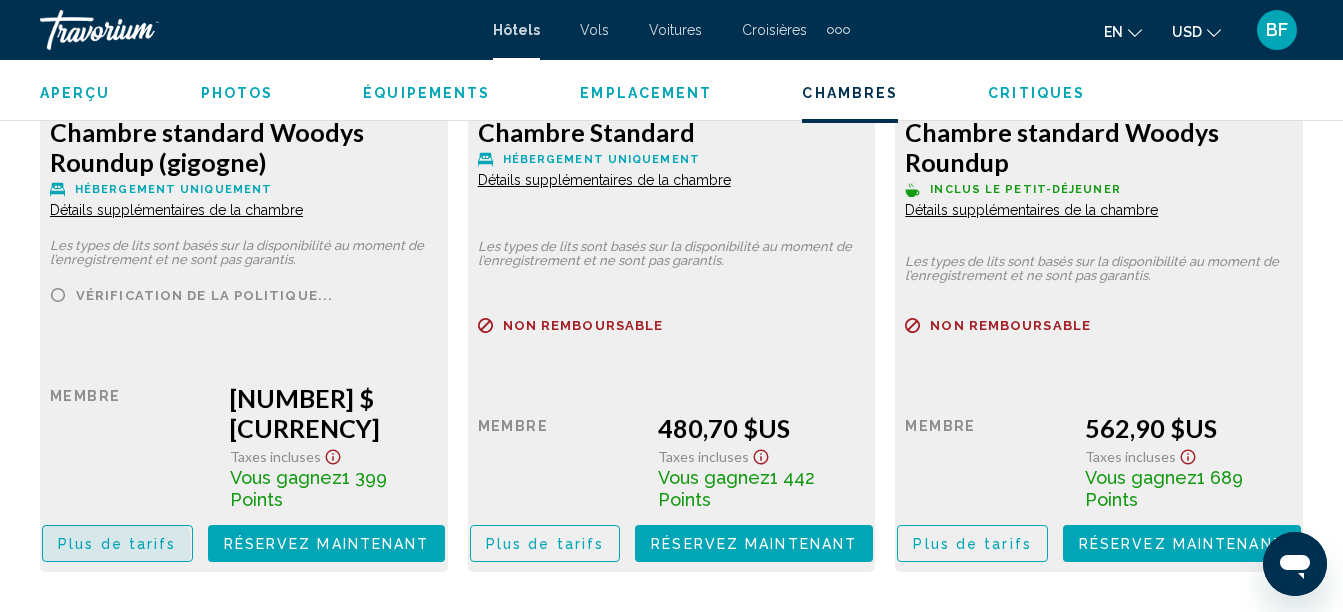 click on "Plus de tarifs" at bounding box center [117, 544] 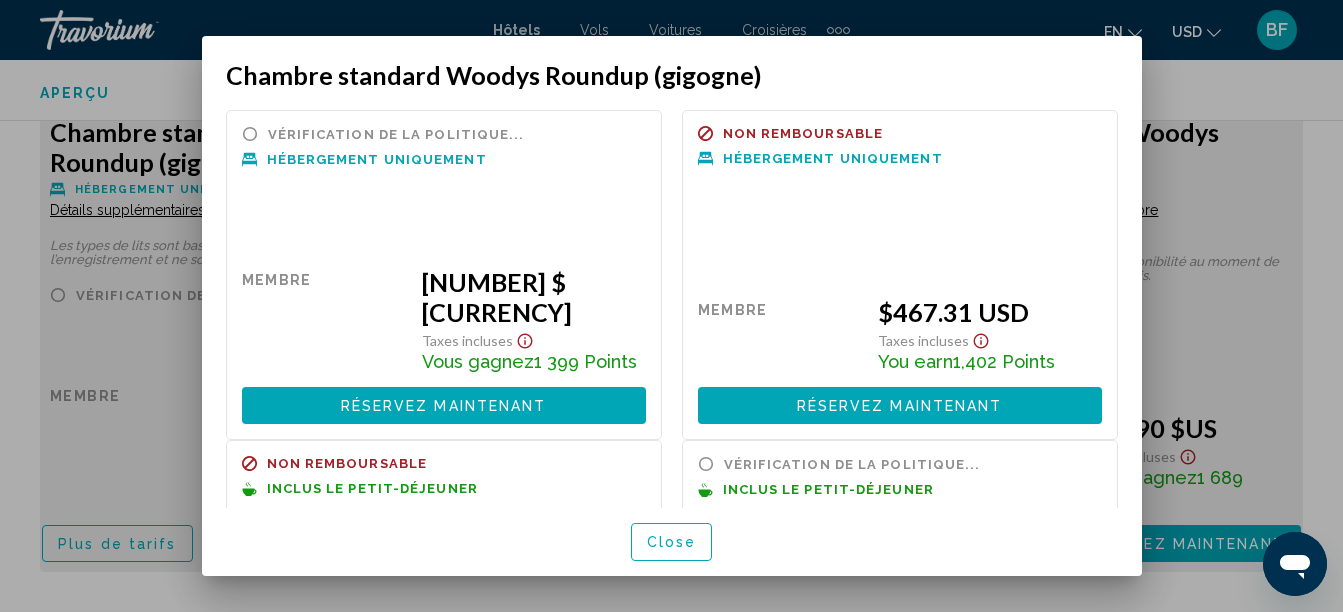 scroll, scrollTop: 0, scrollLeft: 0, axis: both 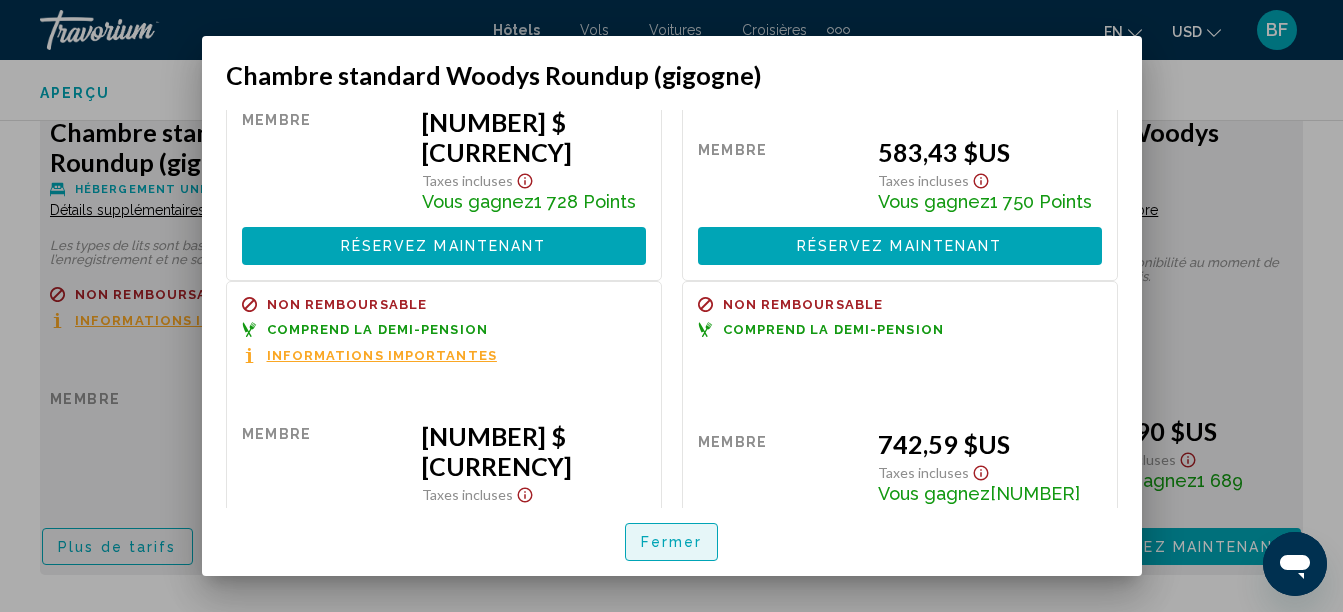 click on "Fermer" at bounding box center [672, 543] 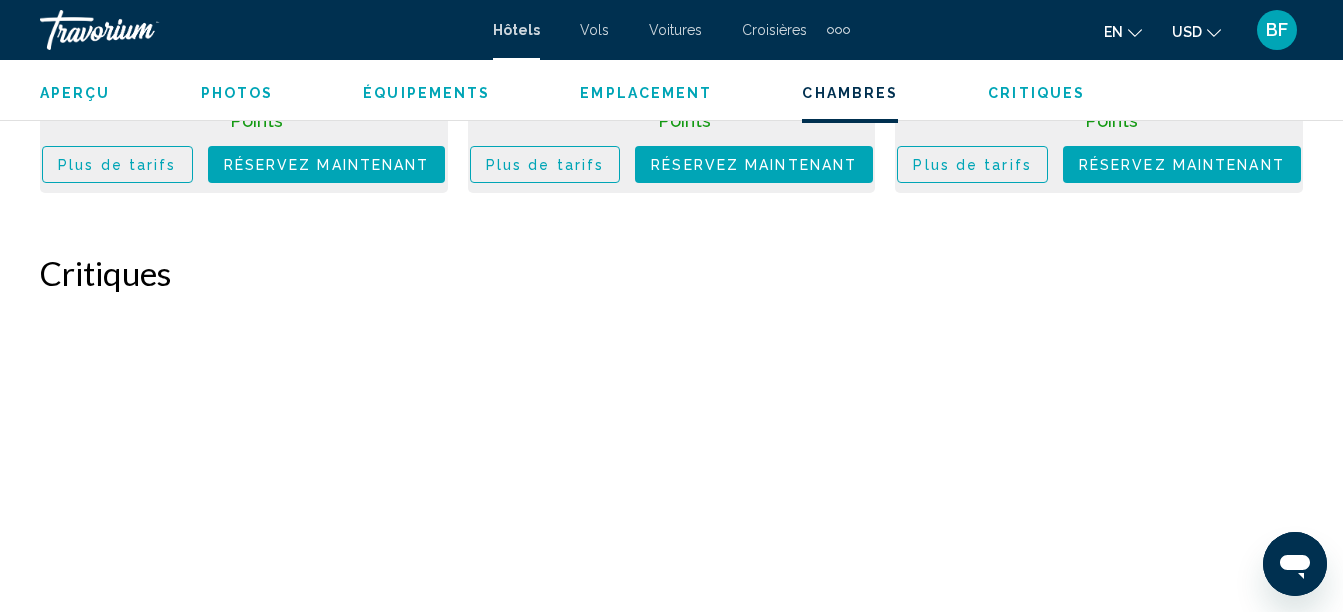 scroll, scrollTop: 4937, scrollLeft: 0, axis: vertical 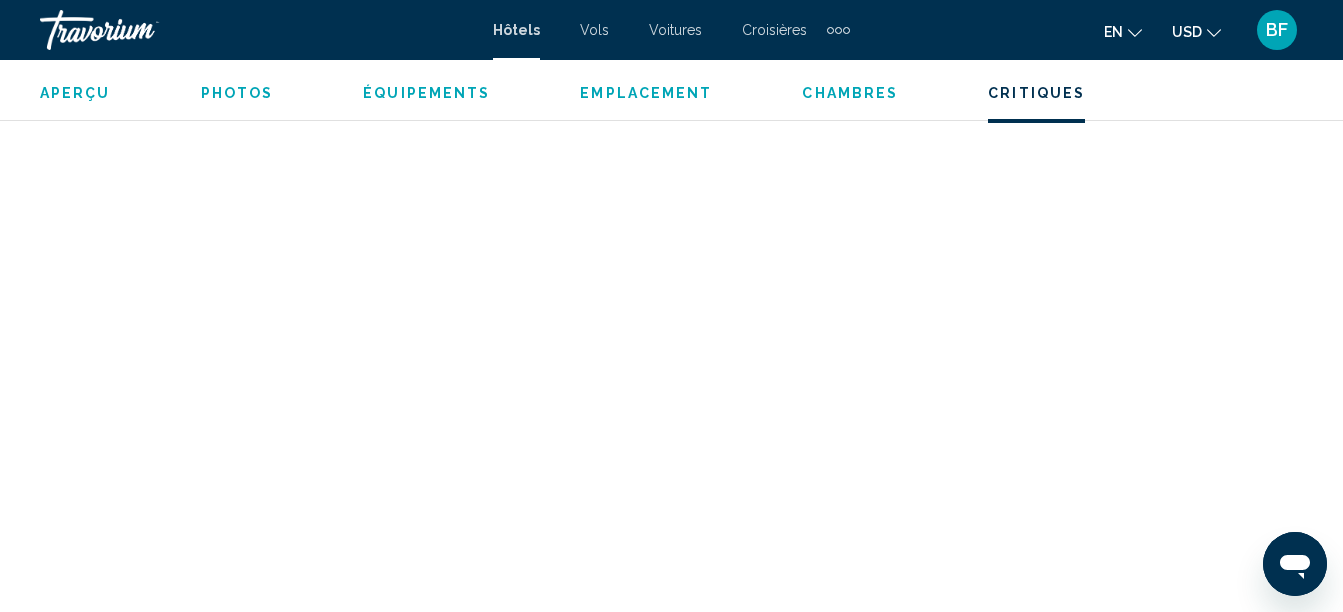 click at bounding box center (846, 30) 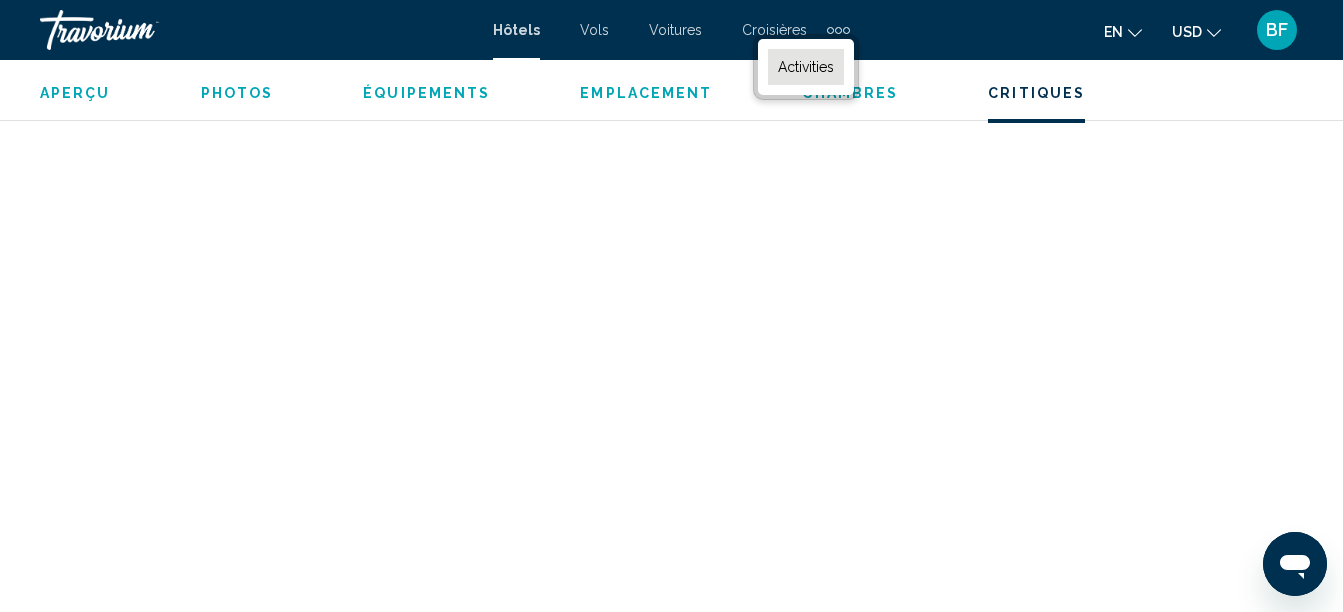 click on "Activities" at bounding box center (806, 67) 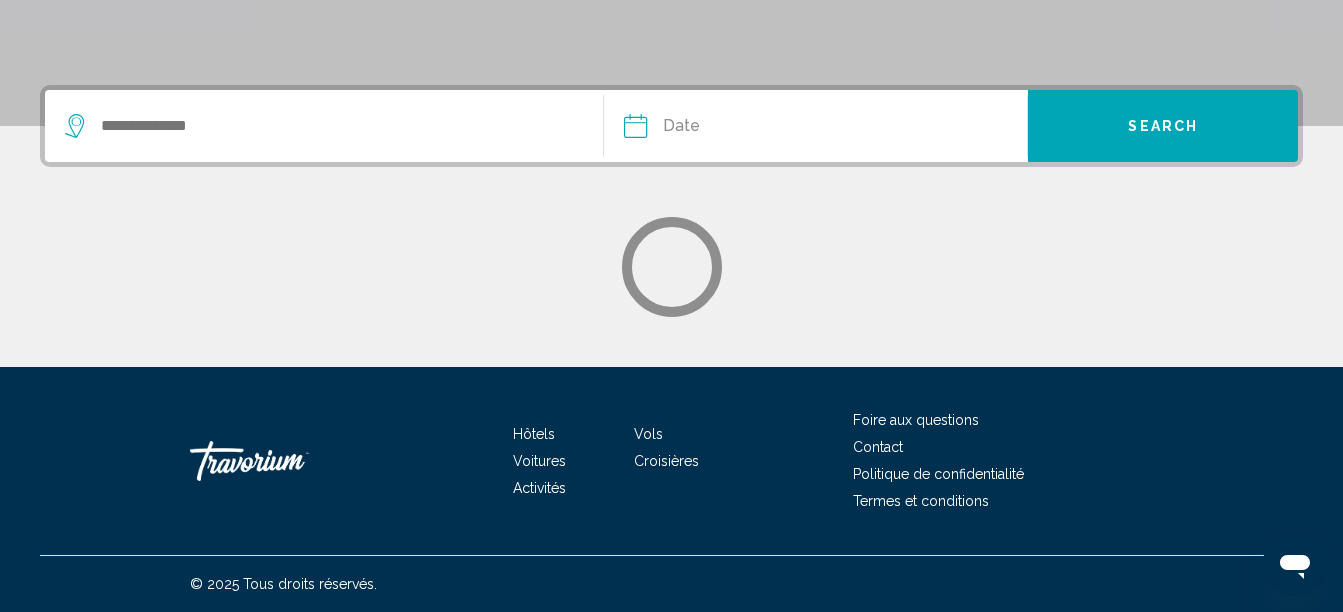 scroll, scrollTop: 0, scrollLeft: 0, axis: both 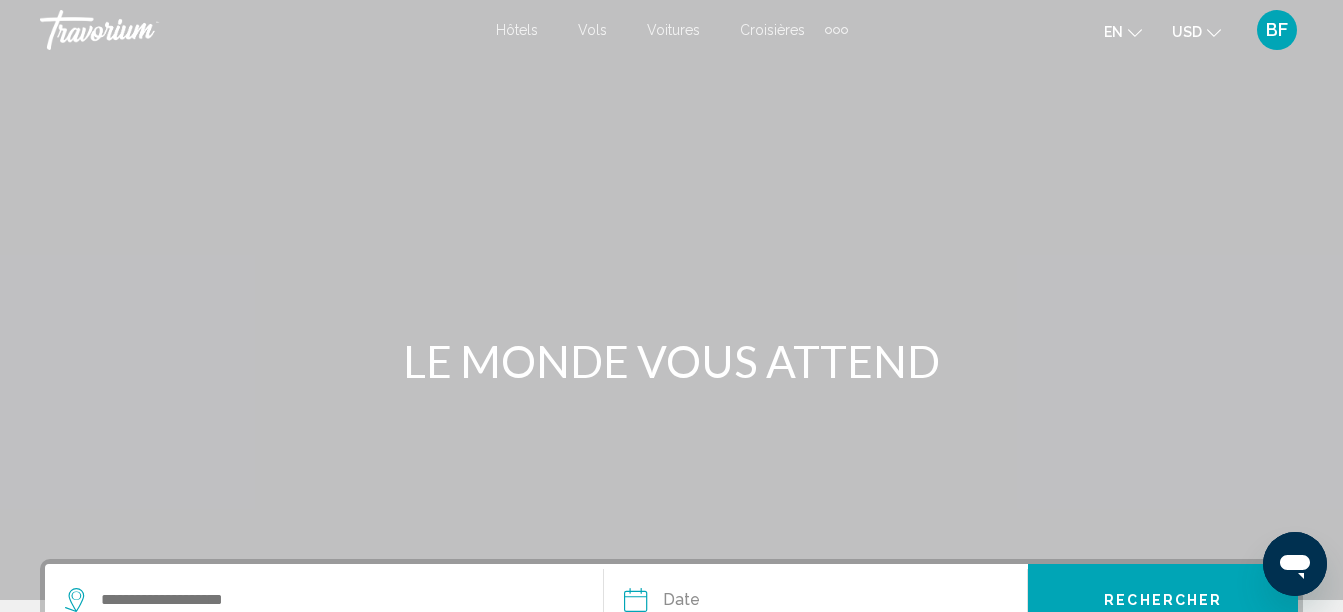 click at bounding box center [836, 30] 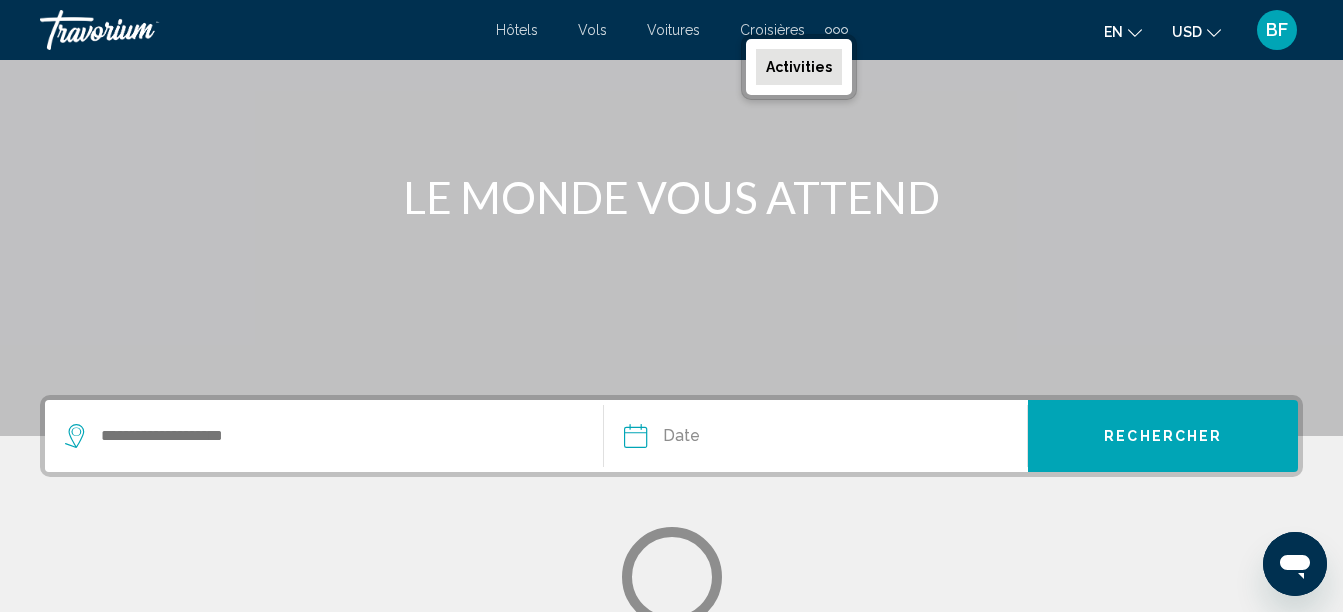 scroll, scrollTop: 323, scrollLeft: 0, axis: vertical 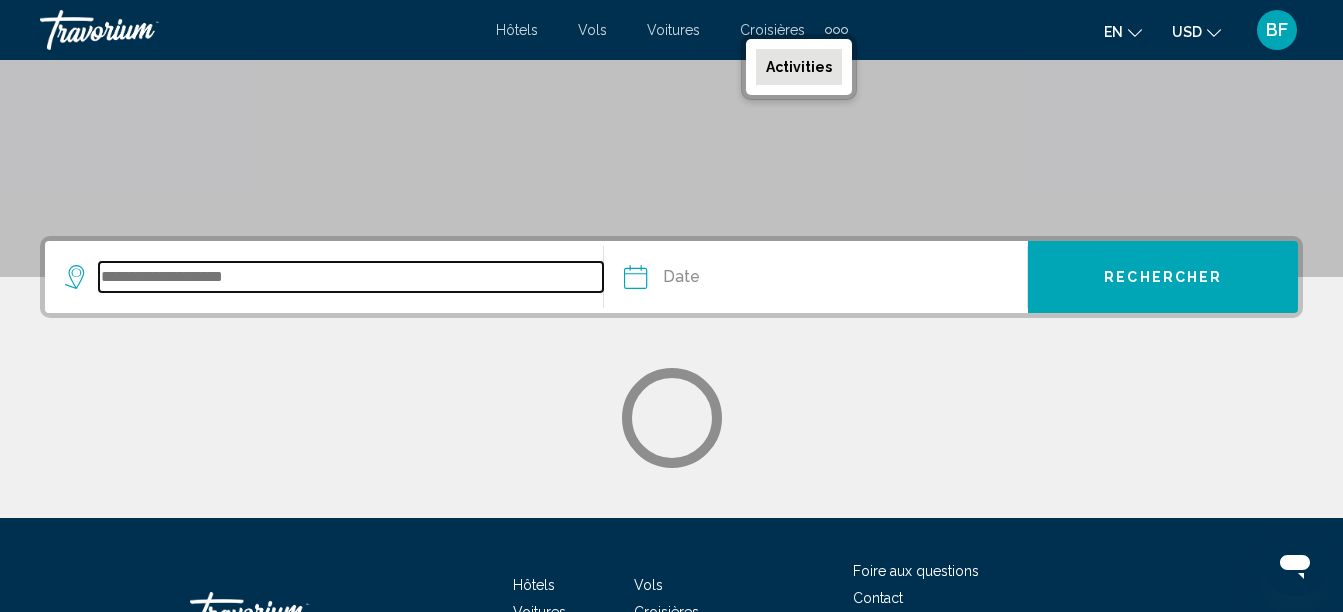 click at bounding box center [351, 277] 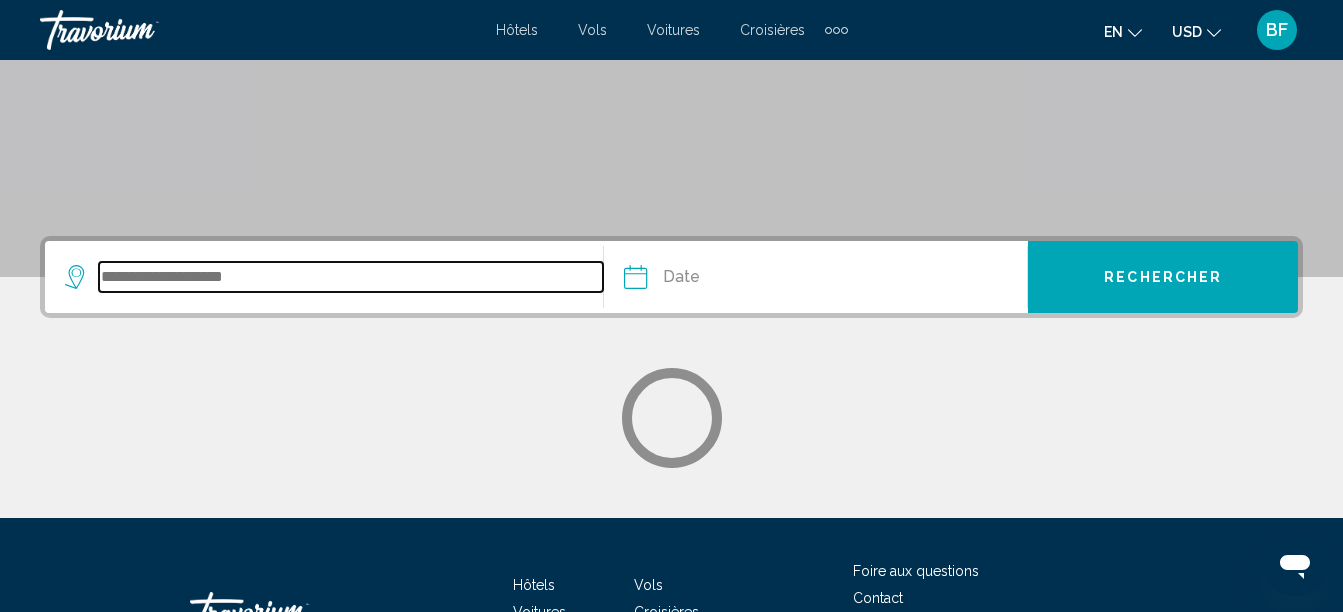 scroll, scrollTop: 474, scrollLeft: 0, axis: vertical 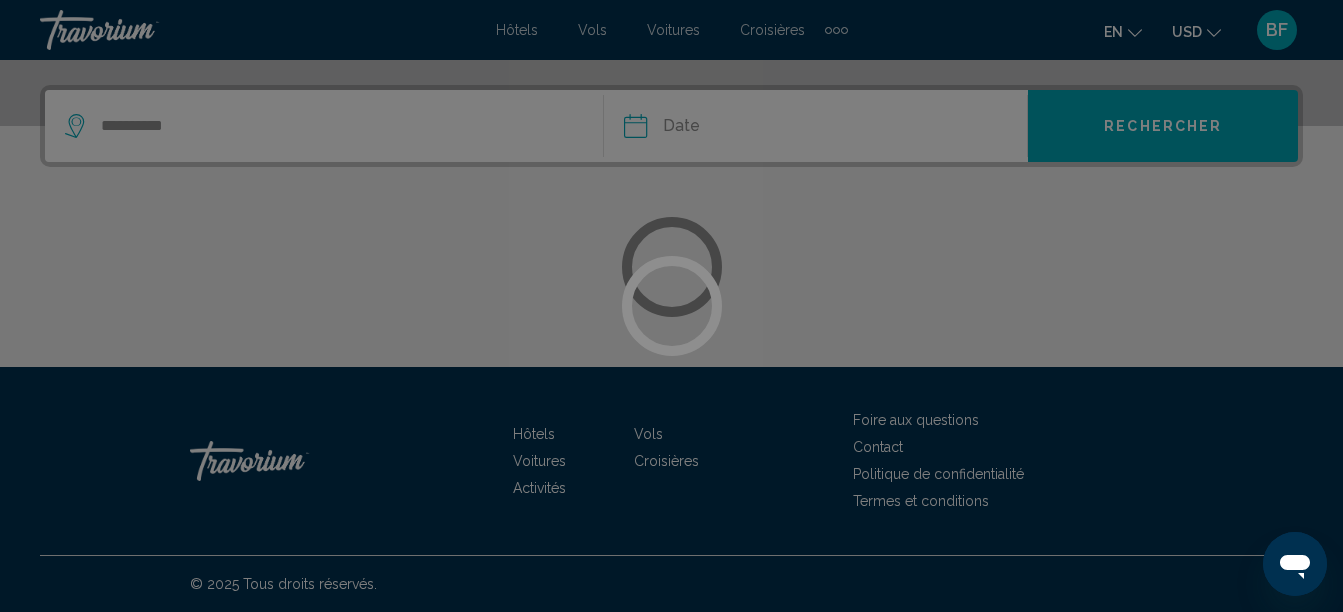 click at bounding box center (671, 306) 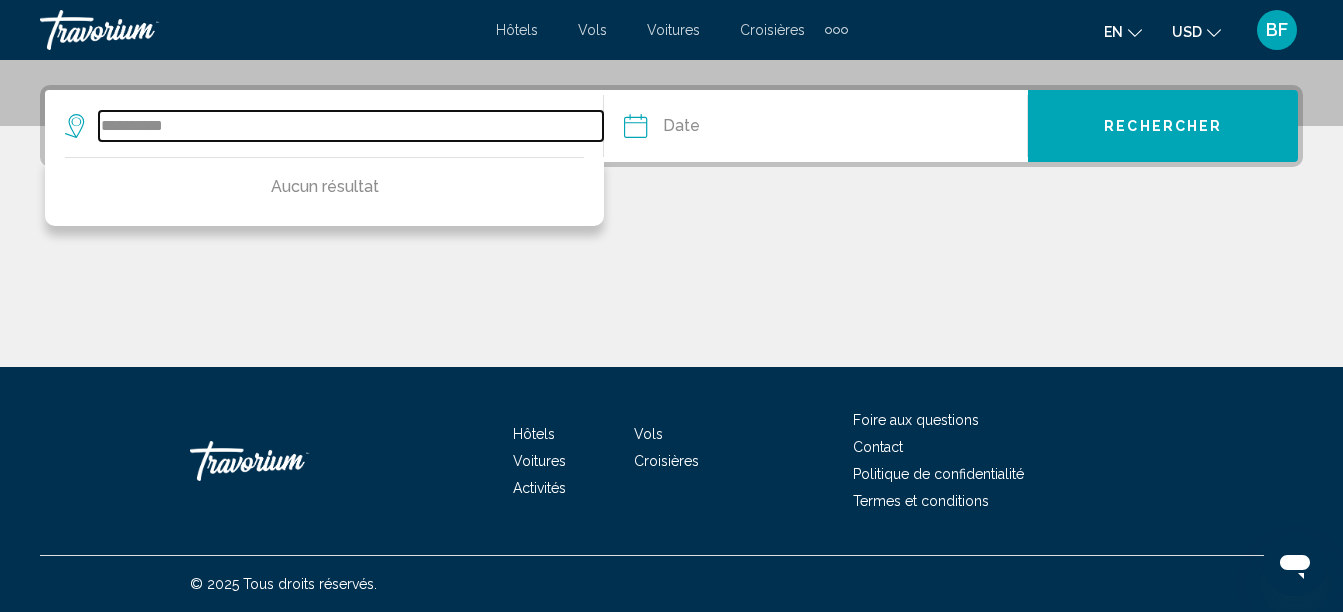 click on "**********" at bounding box center [351, 126] 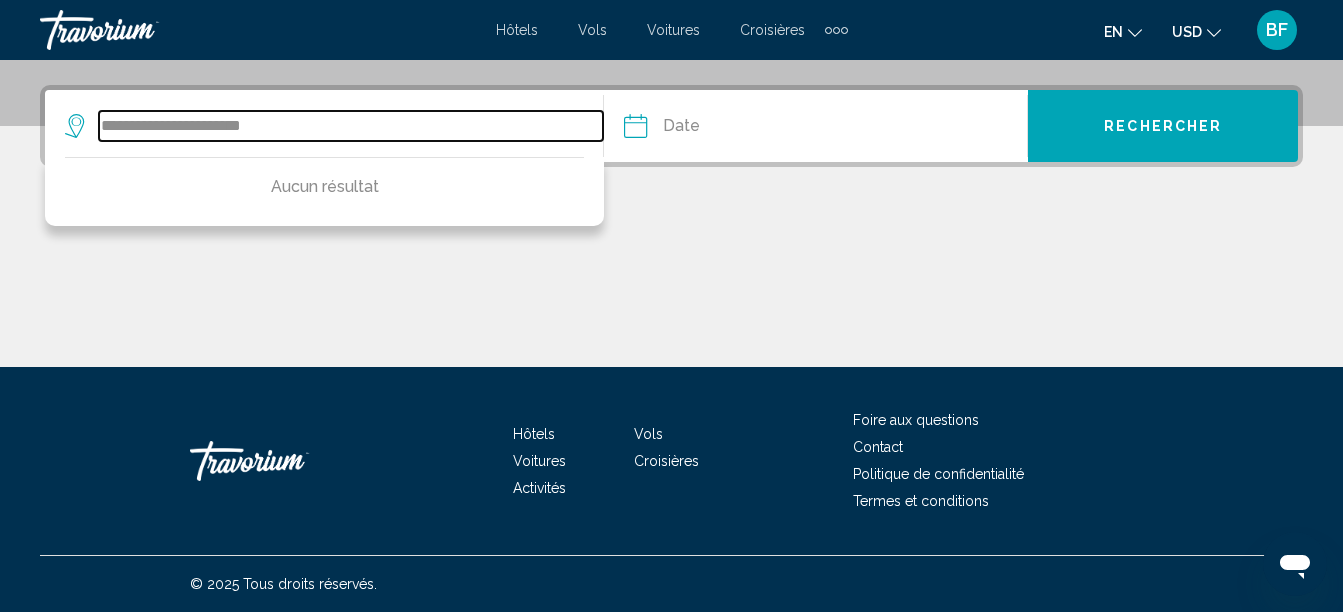 click on "**********" at bounding box center (351, 126) 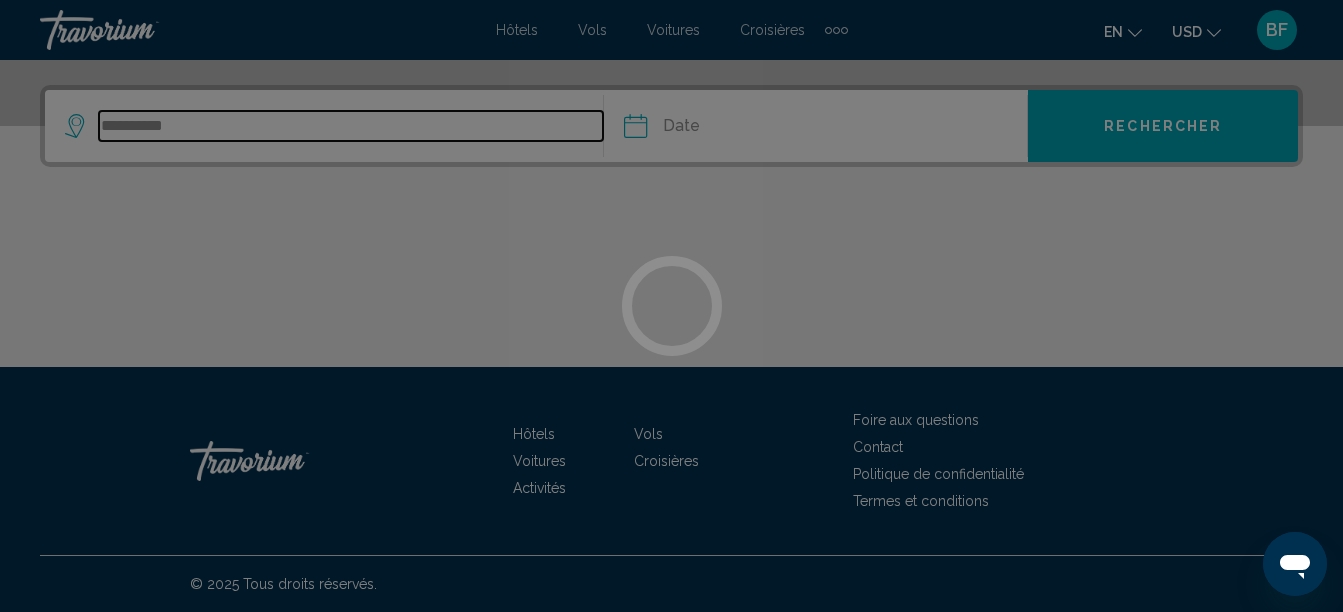 type on "**********" 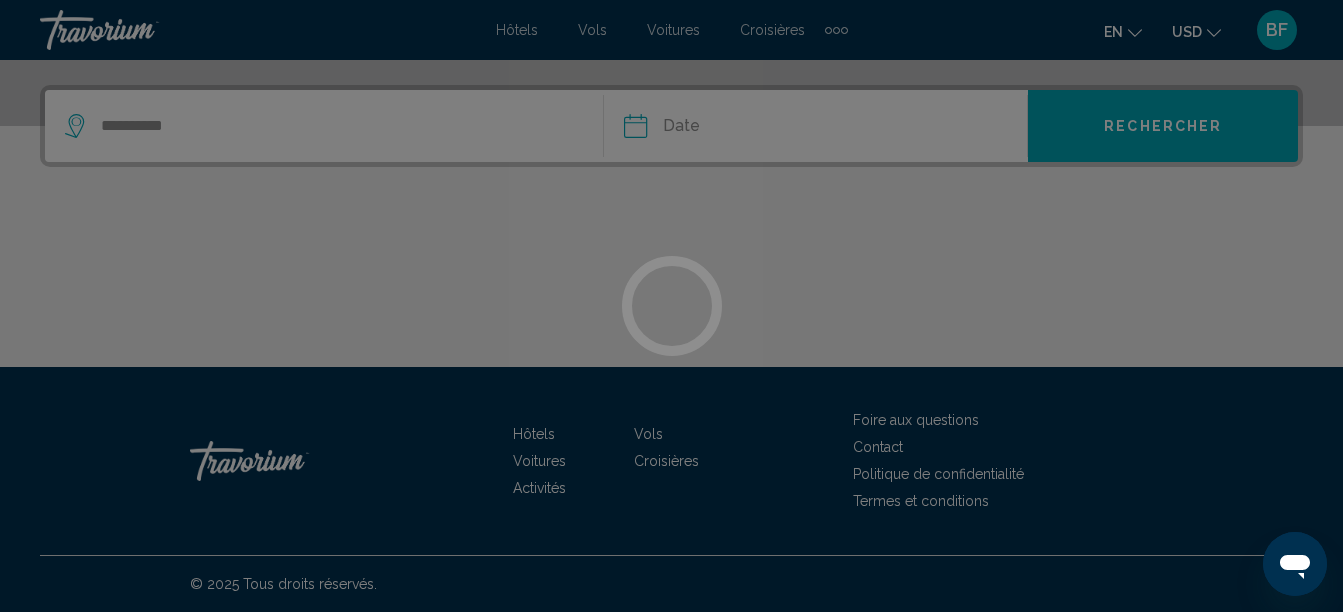 click on "**********" at bounding box center (671, -168) 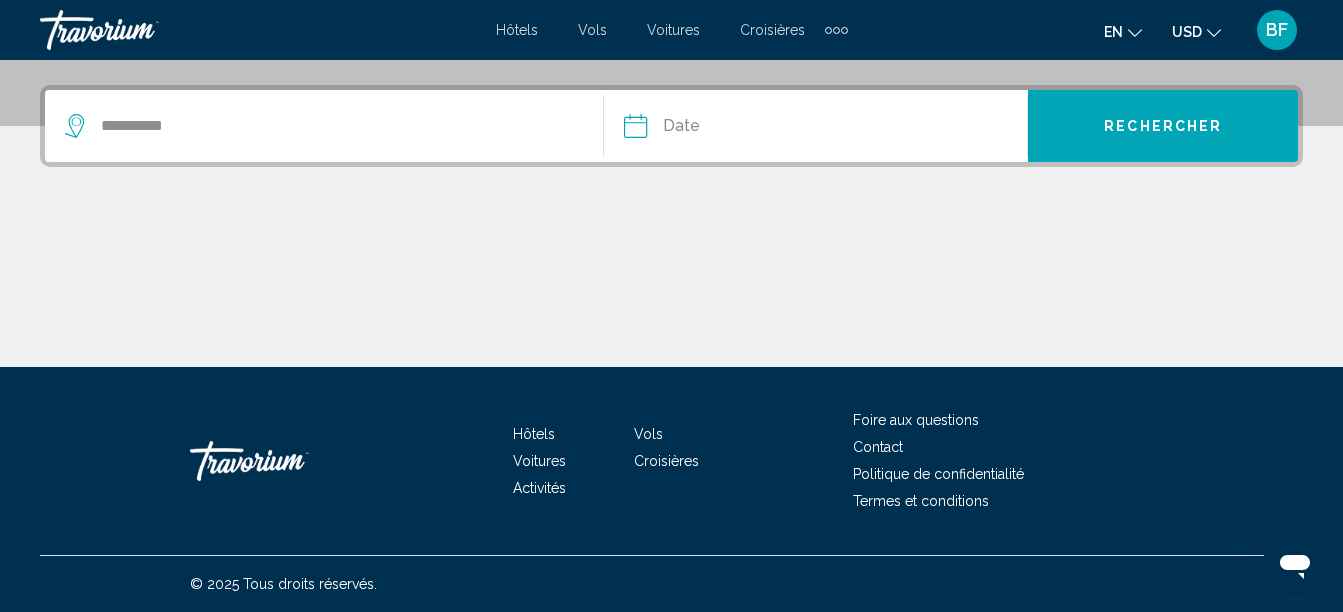 click at bounding box center [724, 129] 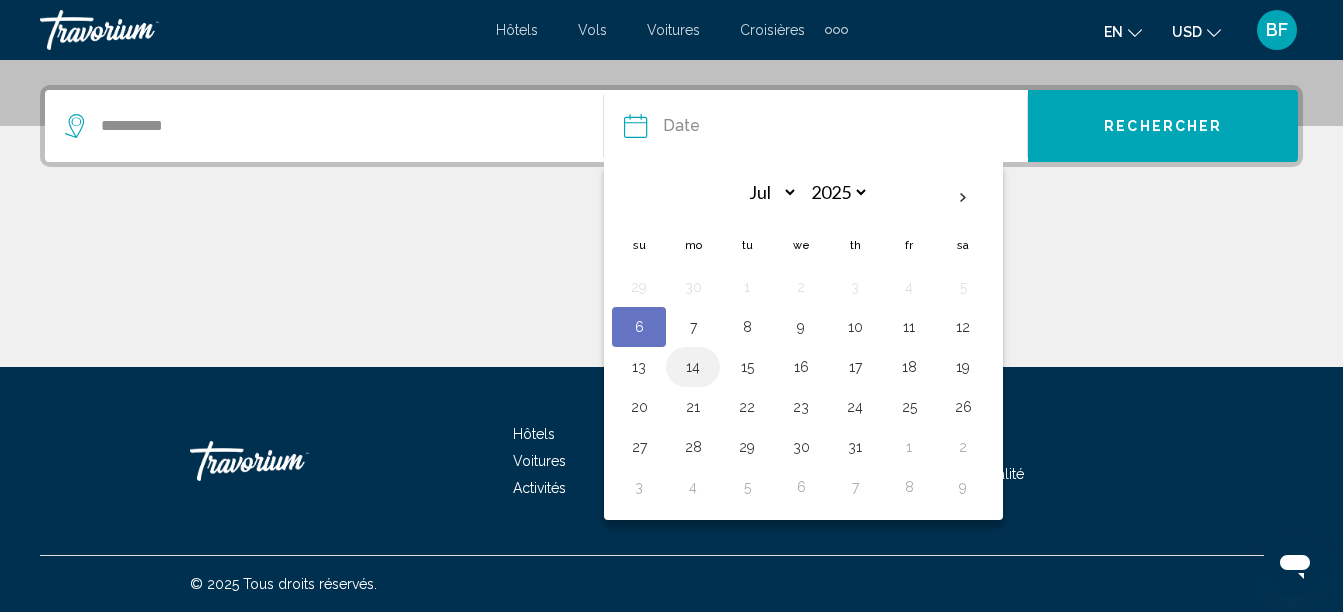 click on "14" at bounding box center (693, 367) 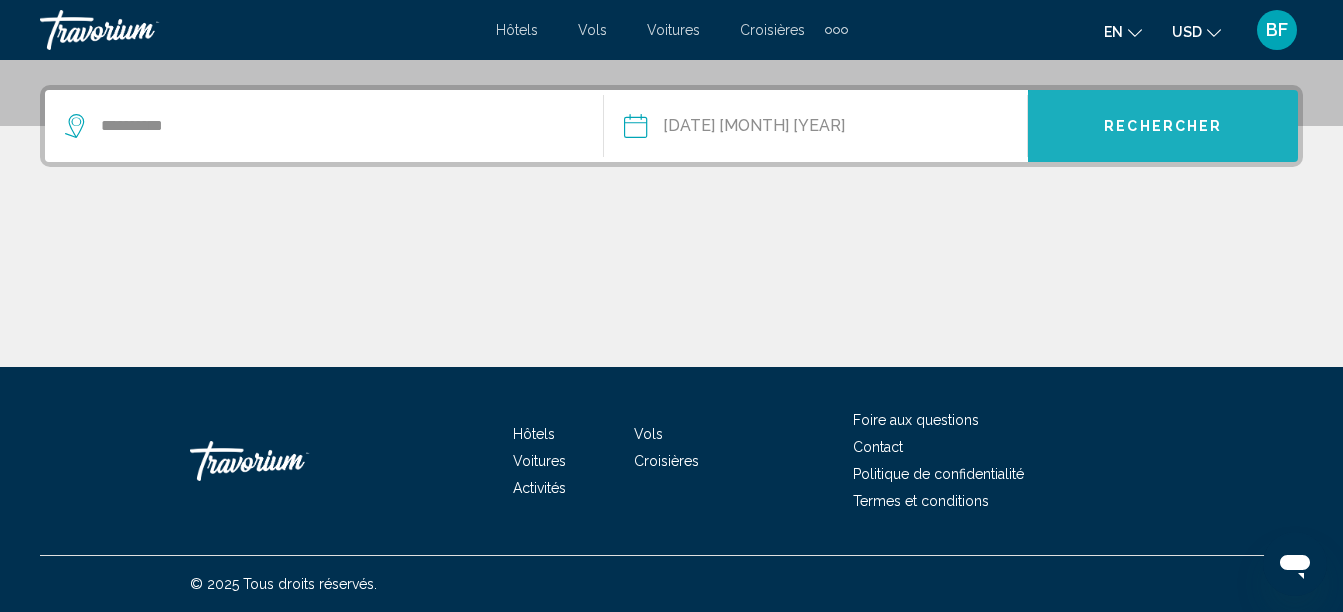 click on "Rechercher" at bounding box center [1163, 127] 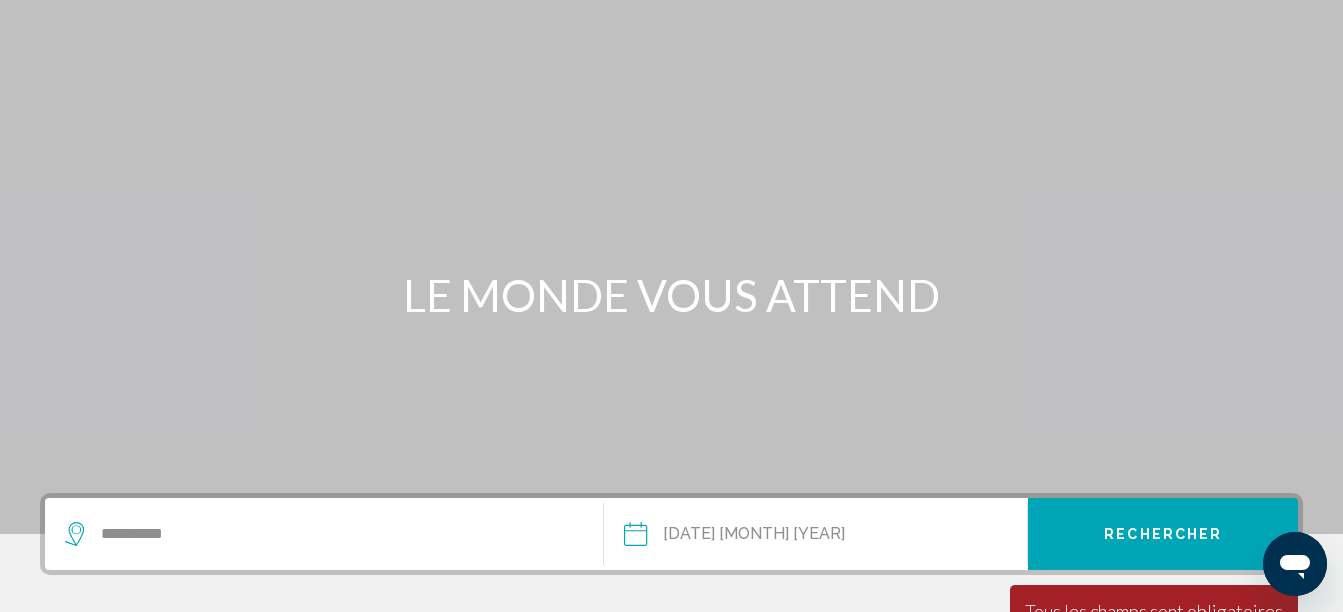 scroll, scrollTop: 57, scrollLeft: 0, axis: vertical 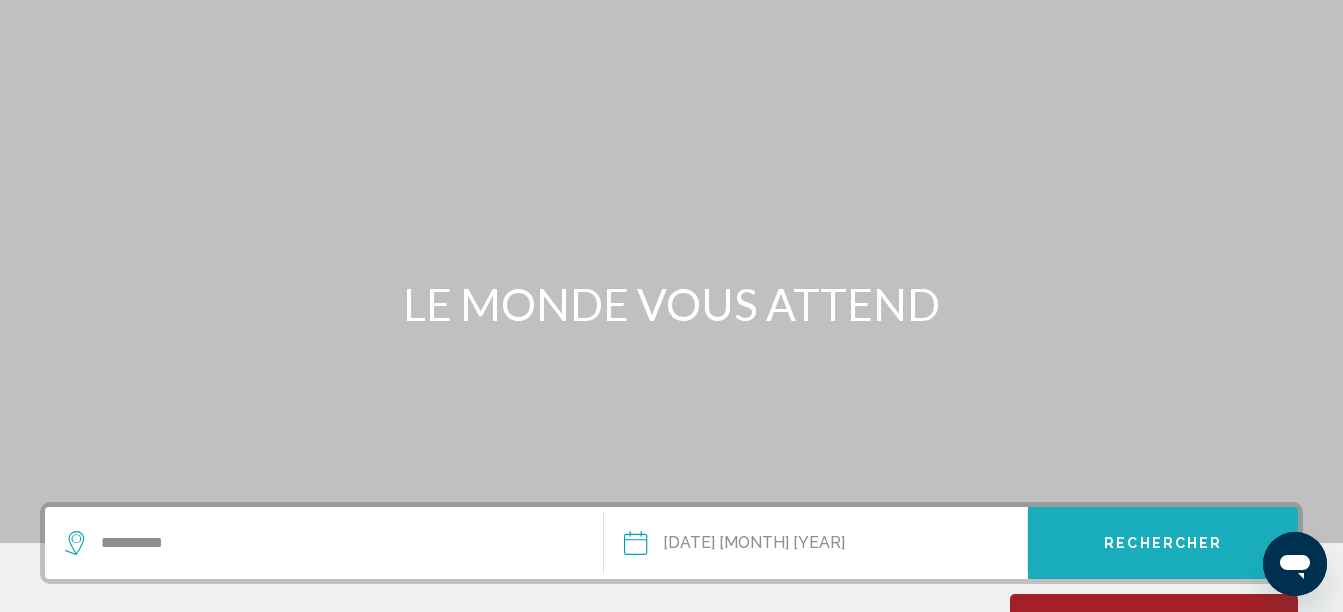 click on "Rechercher" at bounding box center [1163, 544] 